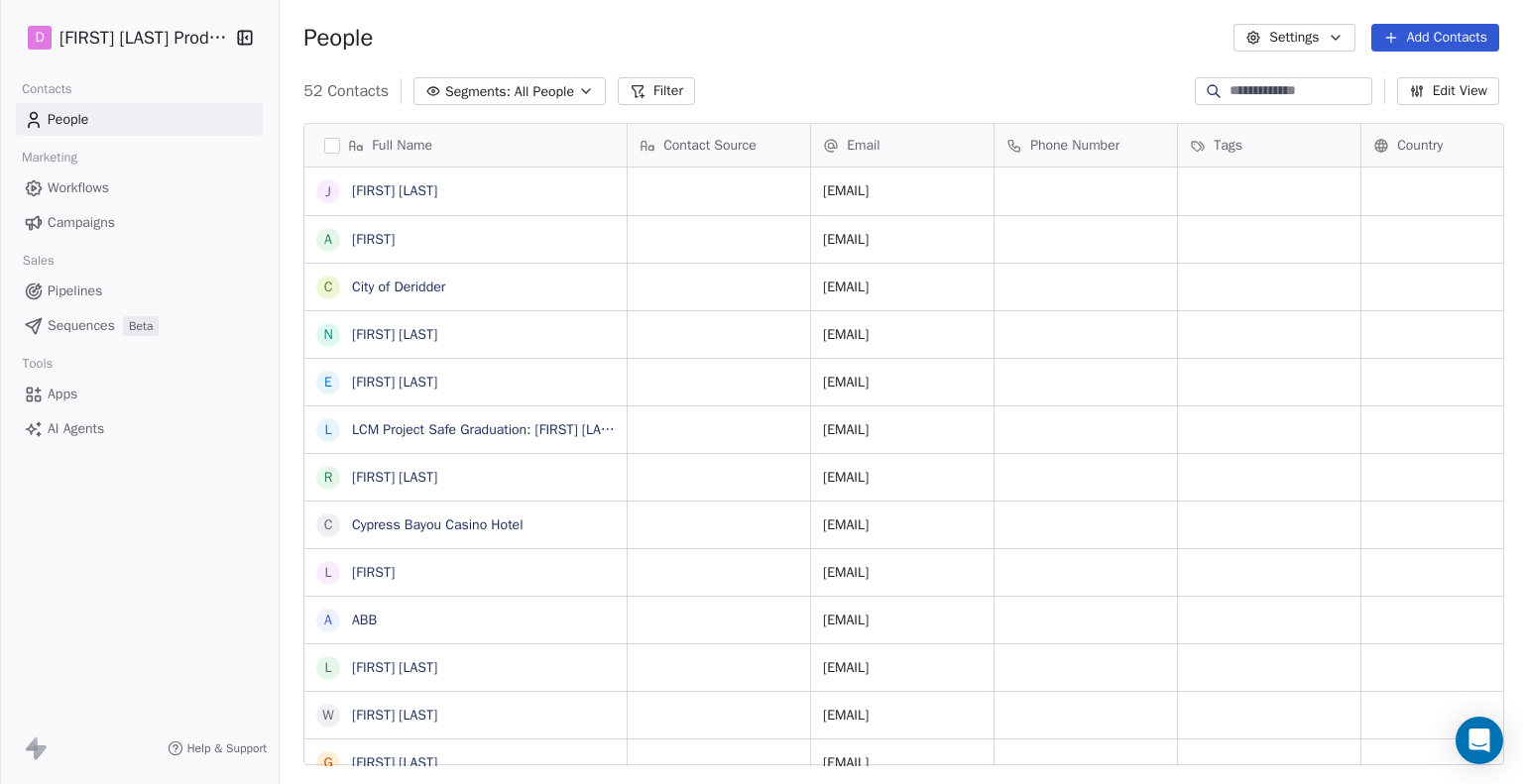 scroll, scrollTop: 0, scrollLeft: 0, axis: both 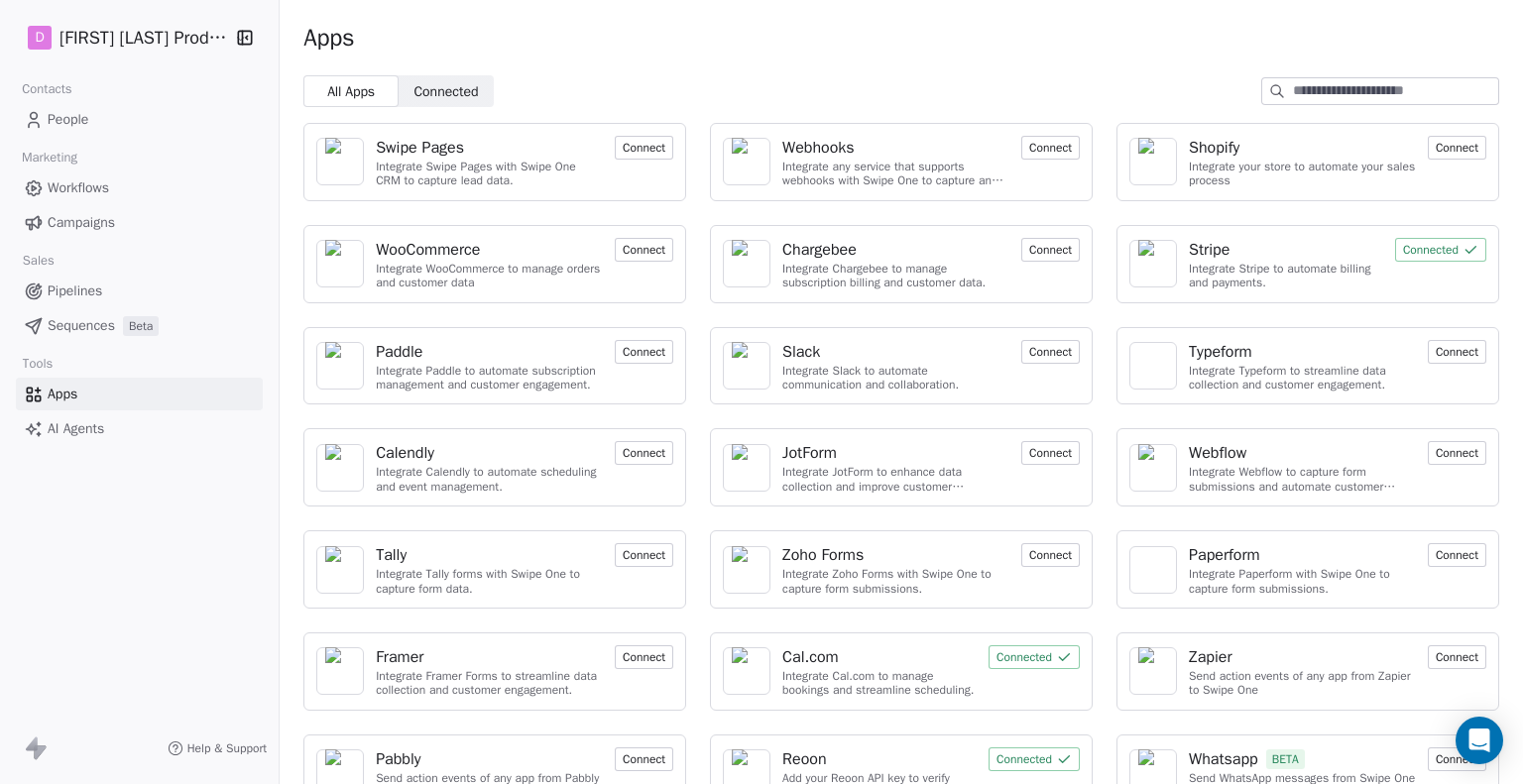 click at bounding box center (1395, 91) 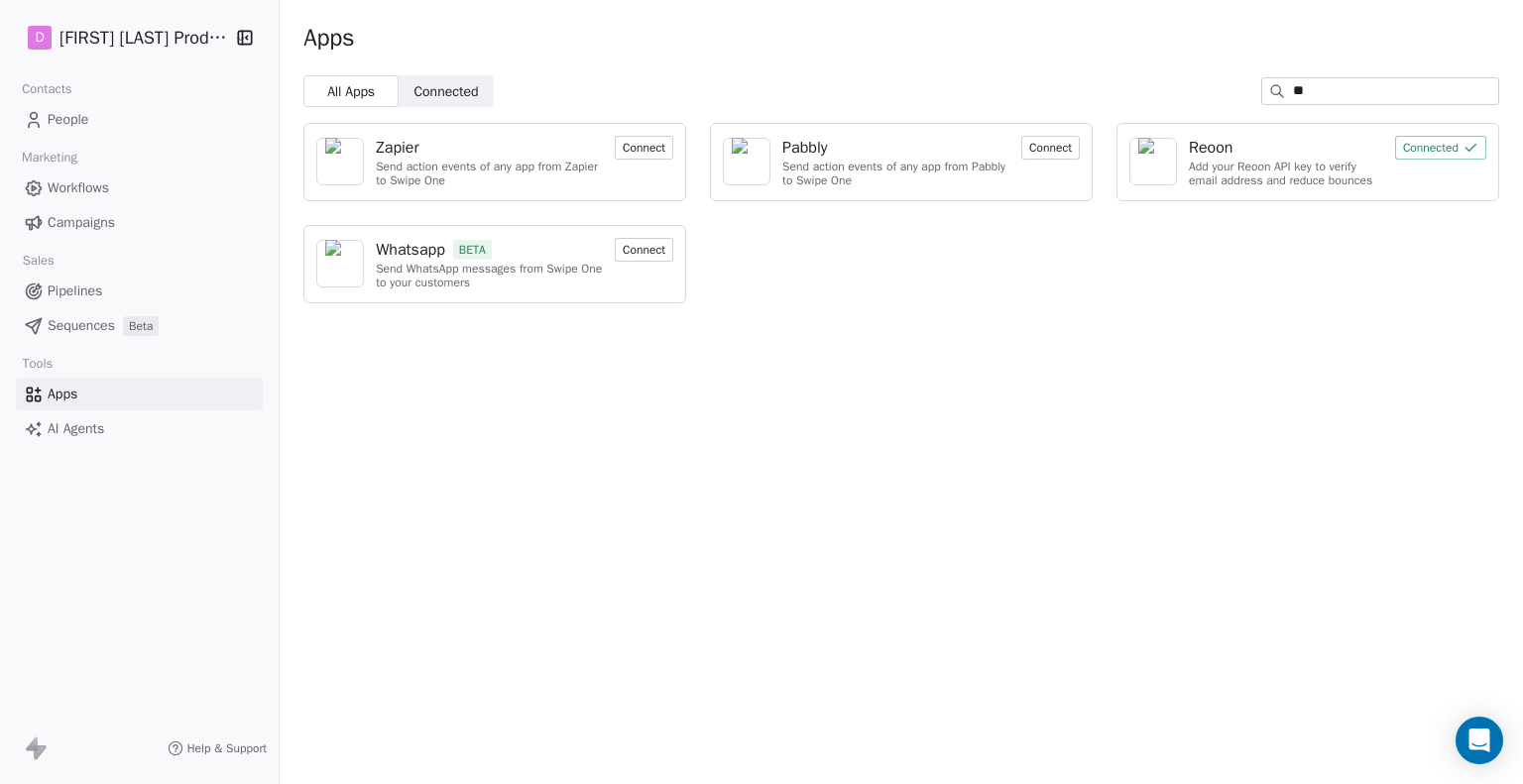 type on "*" 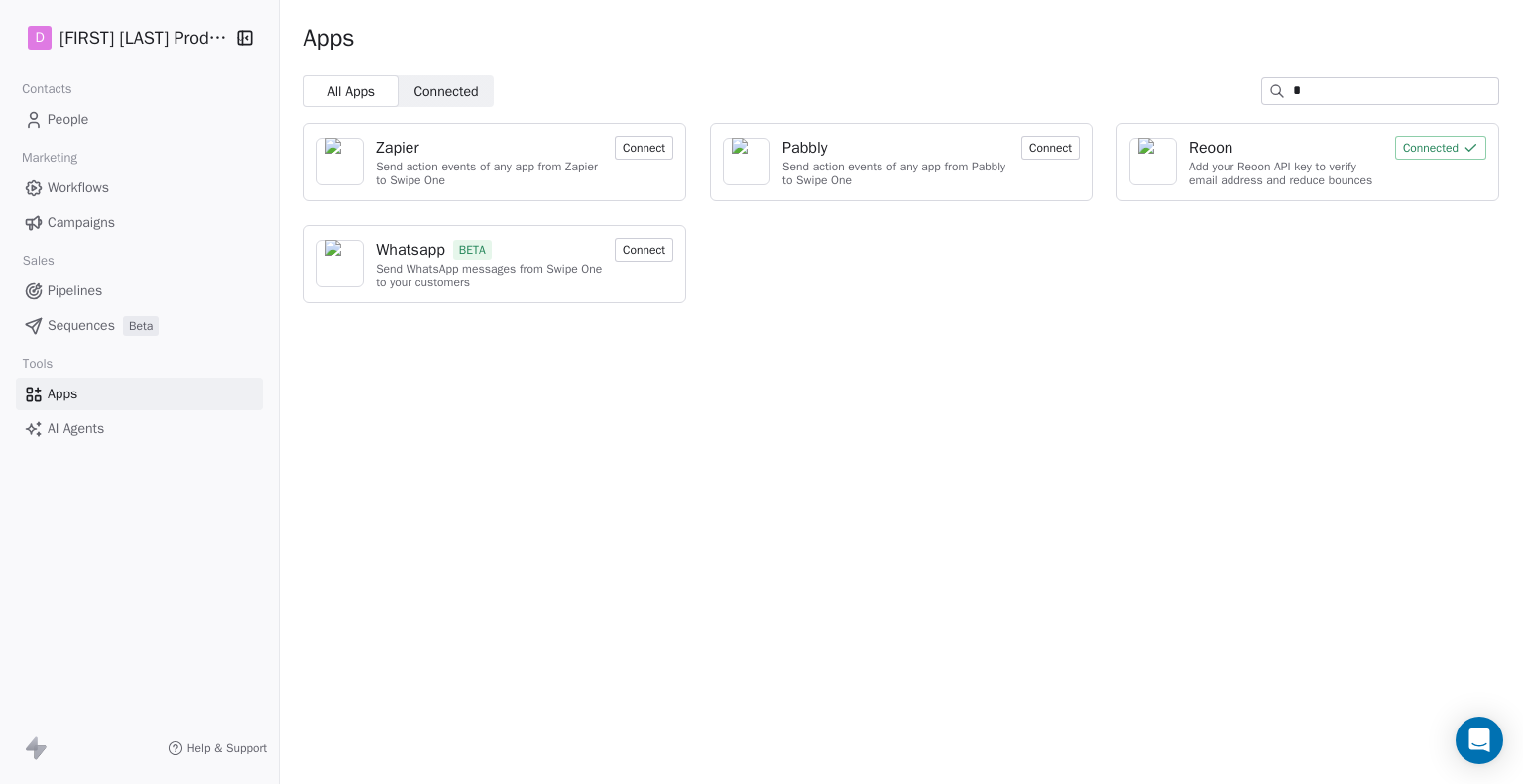 type 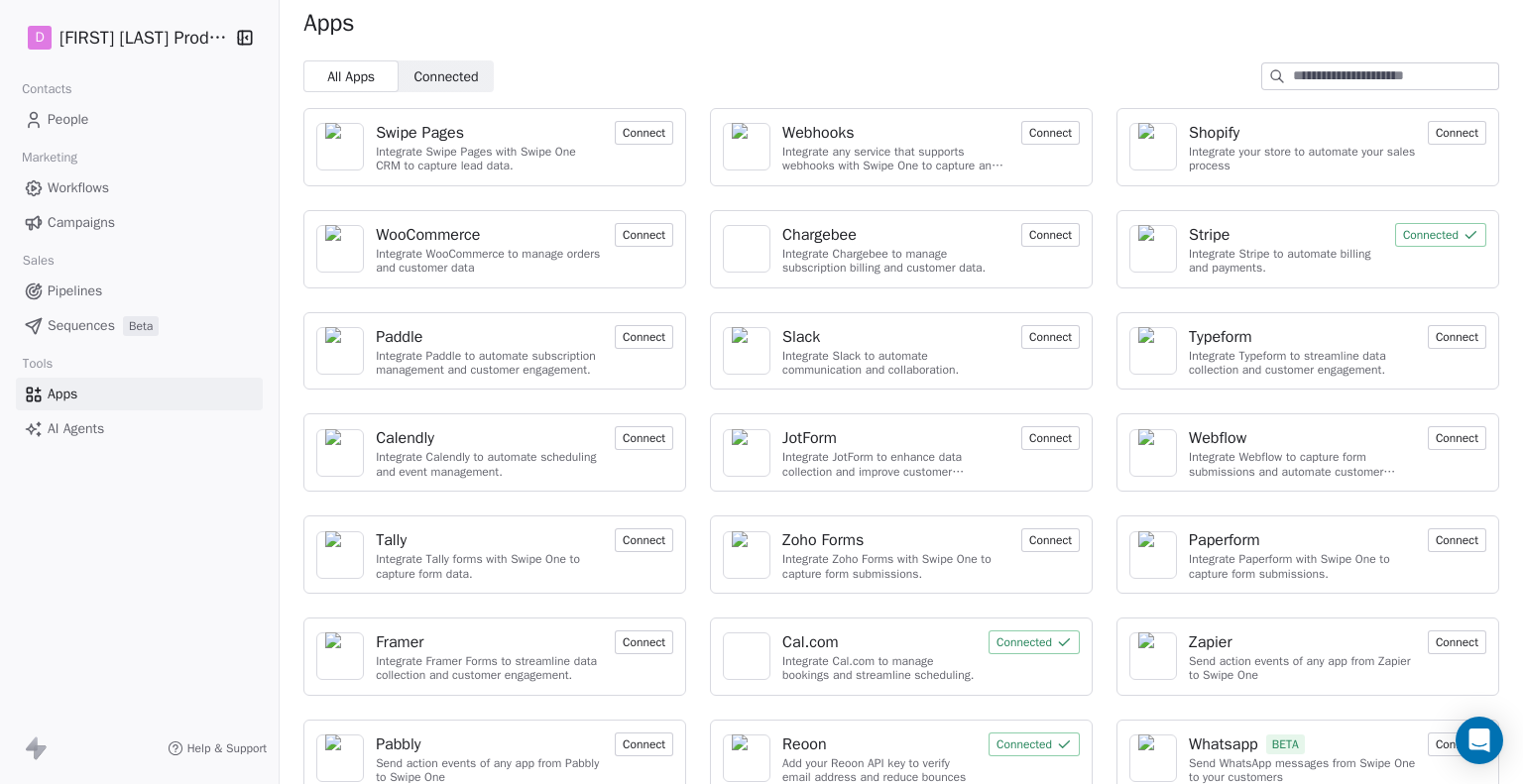 scroll, scrollTop: 0, scrollLeft: 0, axis: both 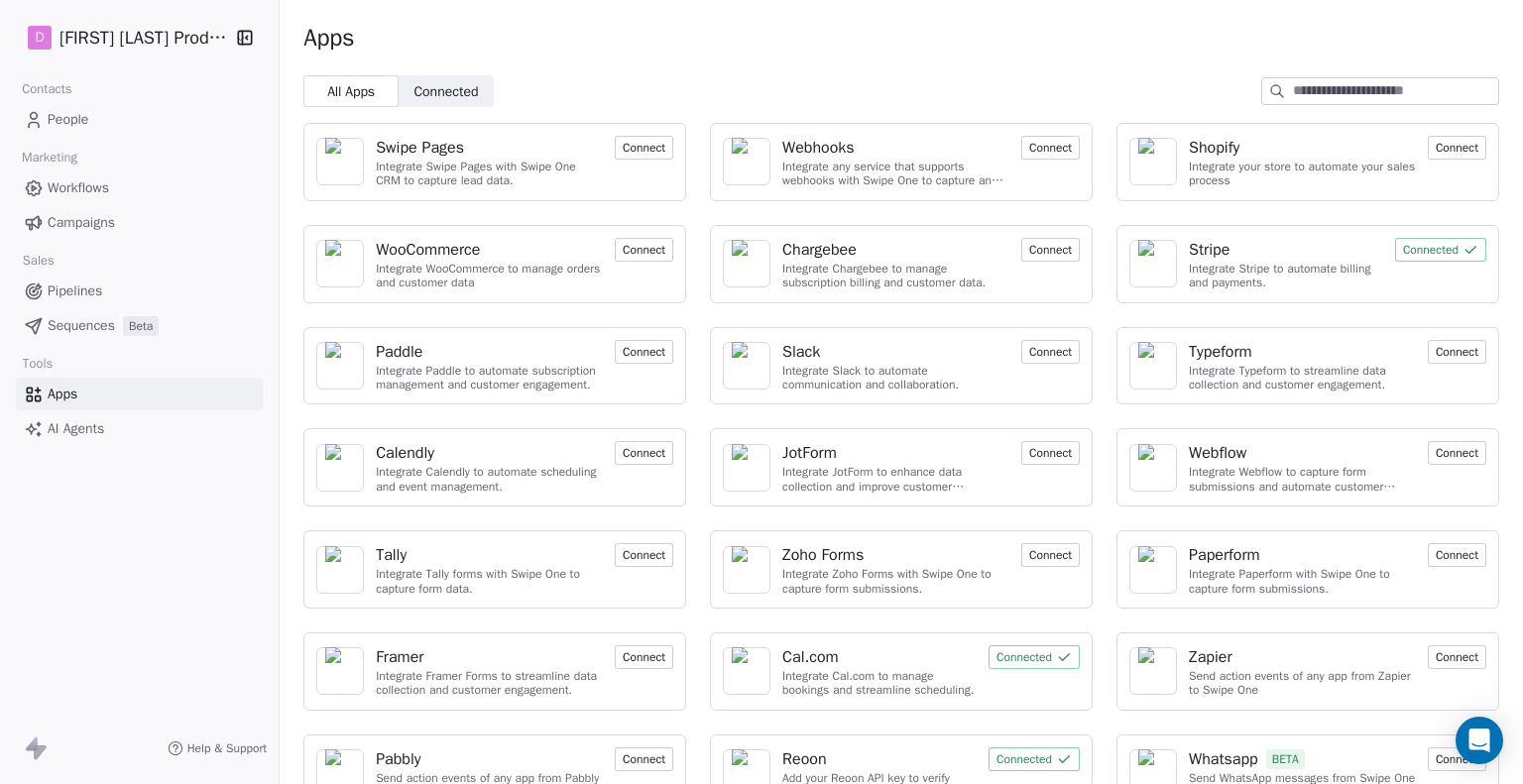 click on "Connected Connected" at bounding box center [446, 91] 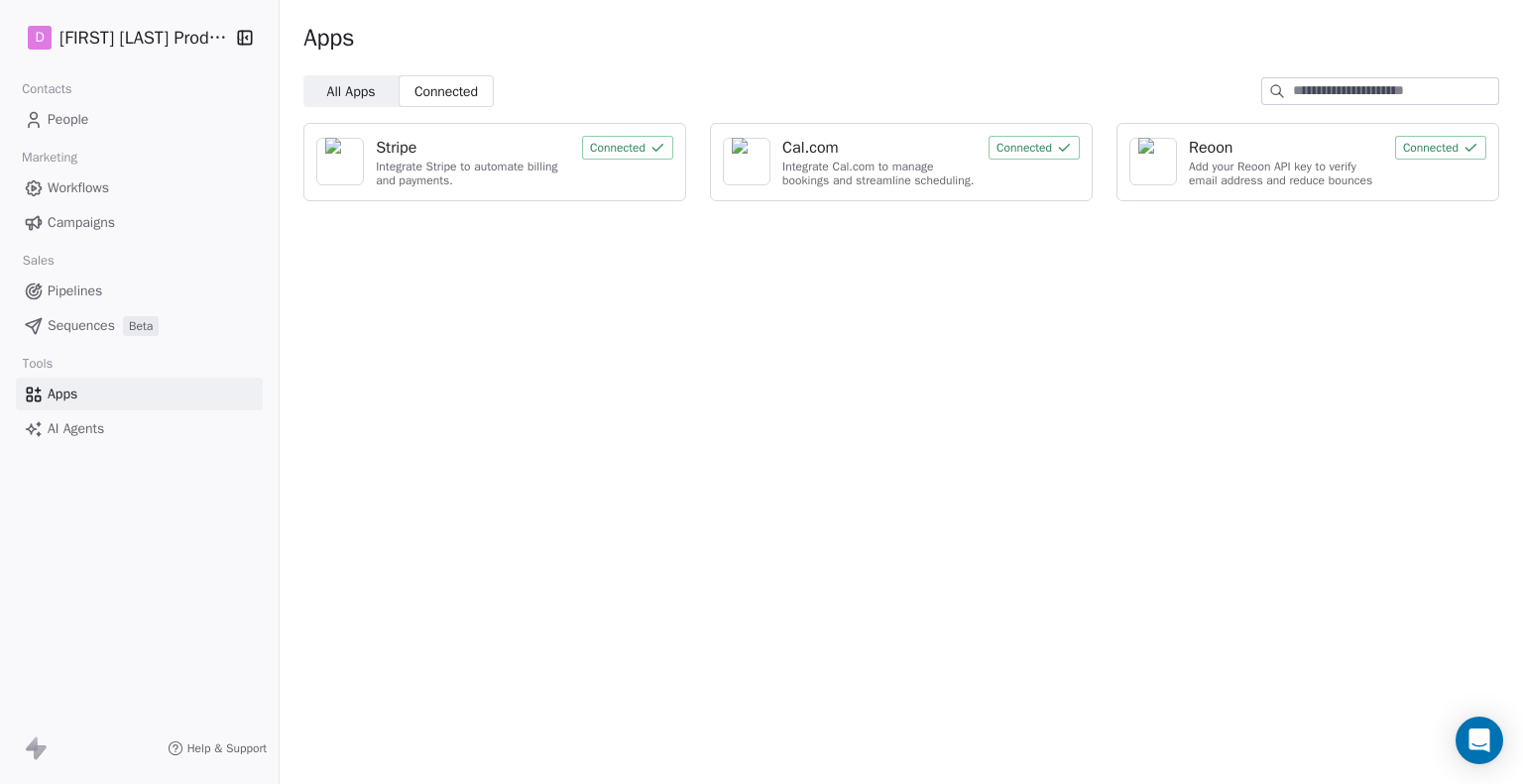 click on "All Apps" at bounding box center (351, 91) 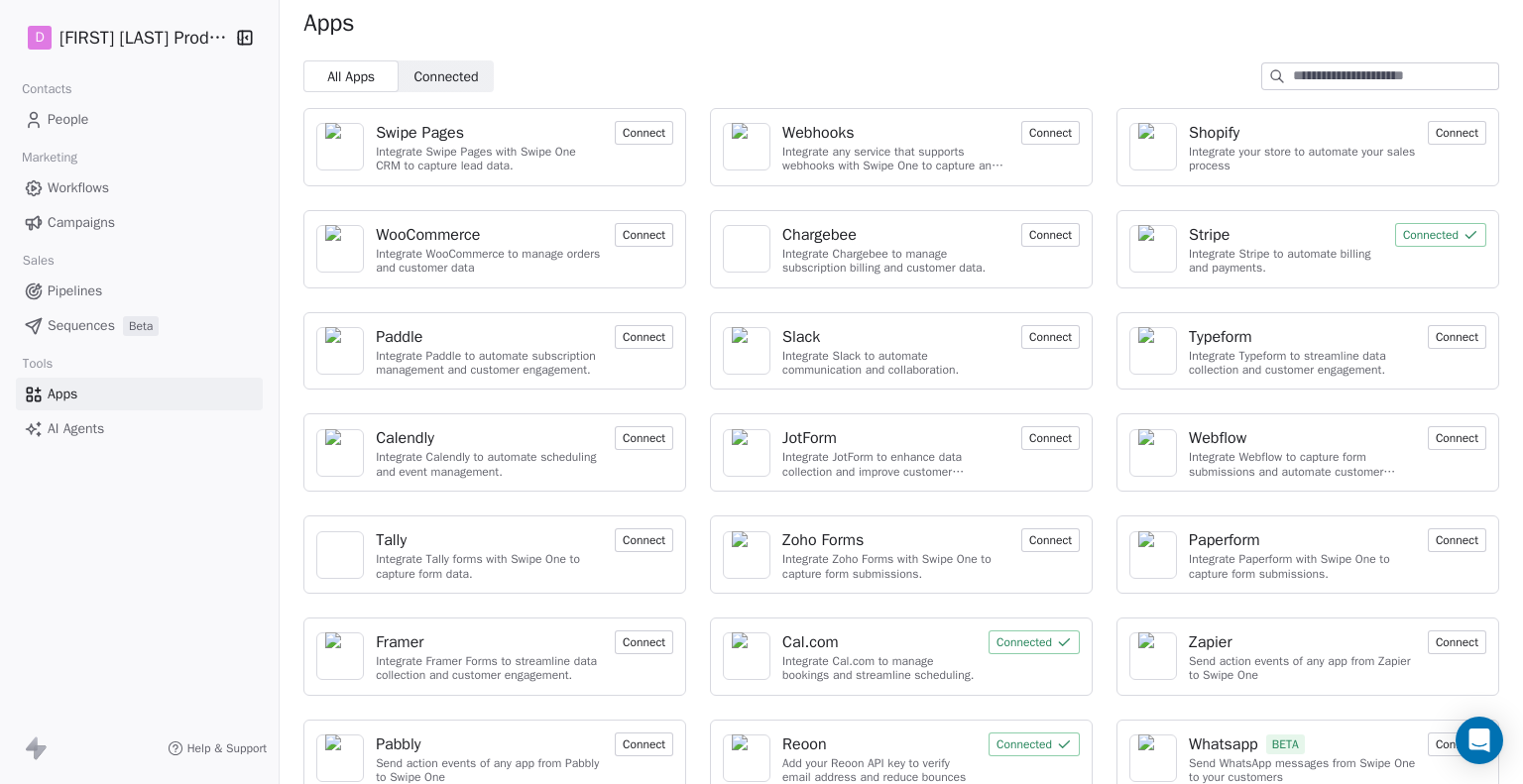 scroll, scrollTop: 0, scrollLeft: 0, axis: both 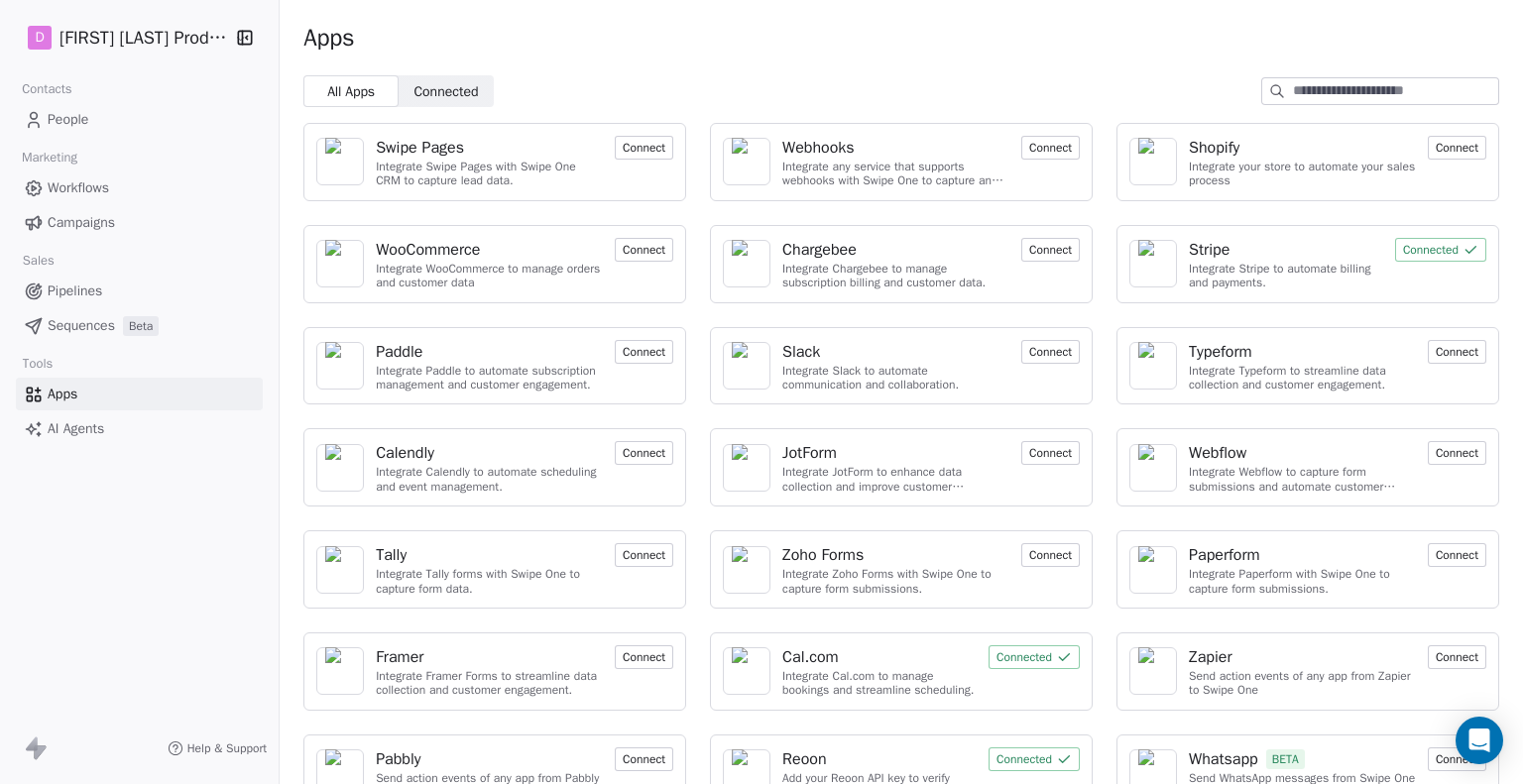 click on "D Aaron Baca Productions Contacts People Marketing Workflows Campaigns Sales Pipelines Sequences Beta Tools Apps AI Agents Help & Support Apps All Apps All Apps Connected Connected Swipe Pages Integrate Swipe Pages with Swipe One CRM to capture lead data. Connect Webhooks Integrate any service that supports webhooks with Swipe One to capture and automate data workflows. Connect Shopify Integrate your store to automate your sales process Connect WooCommerce Integrate WooCommerce to manage orders and customer data Connect Chargebee Integrate Chargebee to manage subscription billing and customer data. Connect Stripe Integrate Stripe to automate billing and payments. Connected Paddle Integrate Paddle to automate subscription management and customer engagement. Connect Slack Integrate Slack to automate communication and collaboration. Connect Typeform Integrate Typeform to streamline data collection and customer engagement. Connect Calendly Integrate Calendly to automate scheduling and event management. Connect" at bounding box center [762, 392] 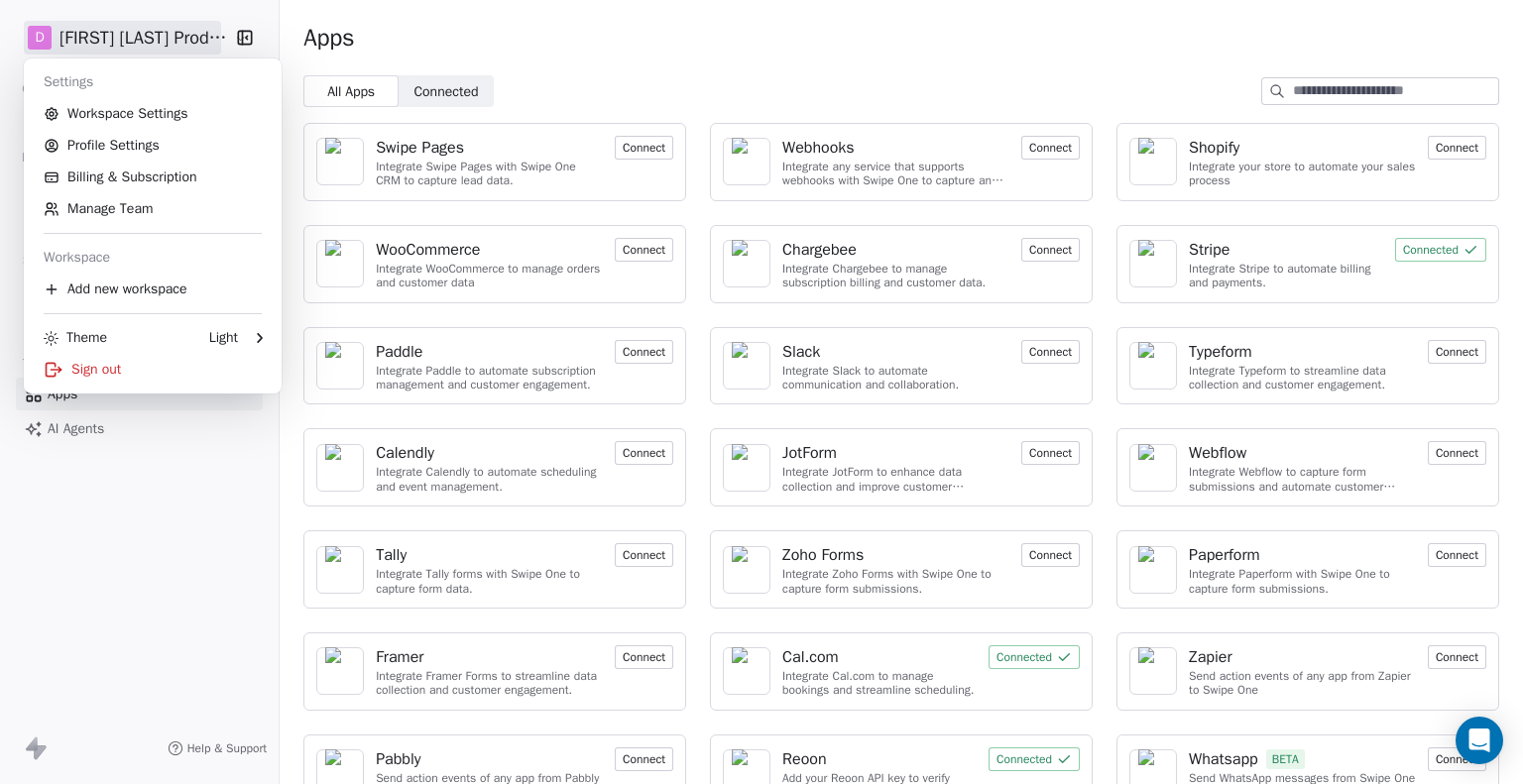 click on "D Aaron Baca Productions Contacts People Marketing Workflows Campaigns Sales Pipelines Sequences Beta Tools Apps AI Agents Help & Support Apps All Apps All Apps Connected Connected Swipe Pages Integrate Swipe Pages with Swipe One CRM to capture lead data. Connect Webhooks Integrate any service that supports webhooks with Swipe One to capture and automate data workflows. Connect Shopify Integrate your store to automate your sales process Connect WooCommerce Integrate WooCommerce to manage orders and customer data Connect Chargebee Integrate Chargebee to manage subscription billing and customer data. Connect Stripe Integrate Stripe to automate billing and payments. Connected Paddle Integrate Paddle to automate subscription management and customer engagement. Connect Slack Integrate Slack to automate communication and collaboration. Connect Typeform Integrate Typeform to streamline data collection and customer engagement. Connect Calendly Integrate Calendly to automate scheduling and event management. Connect" at bounding box center [762, 392] 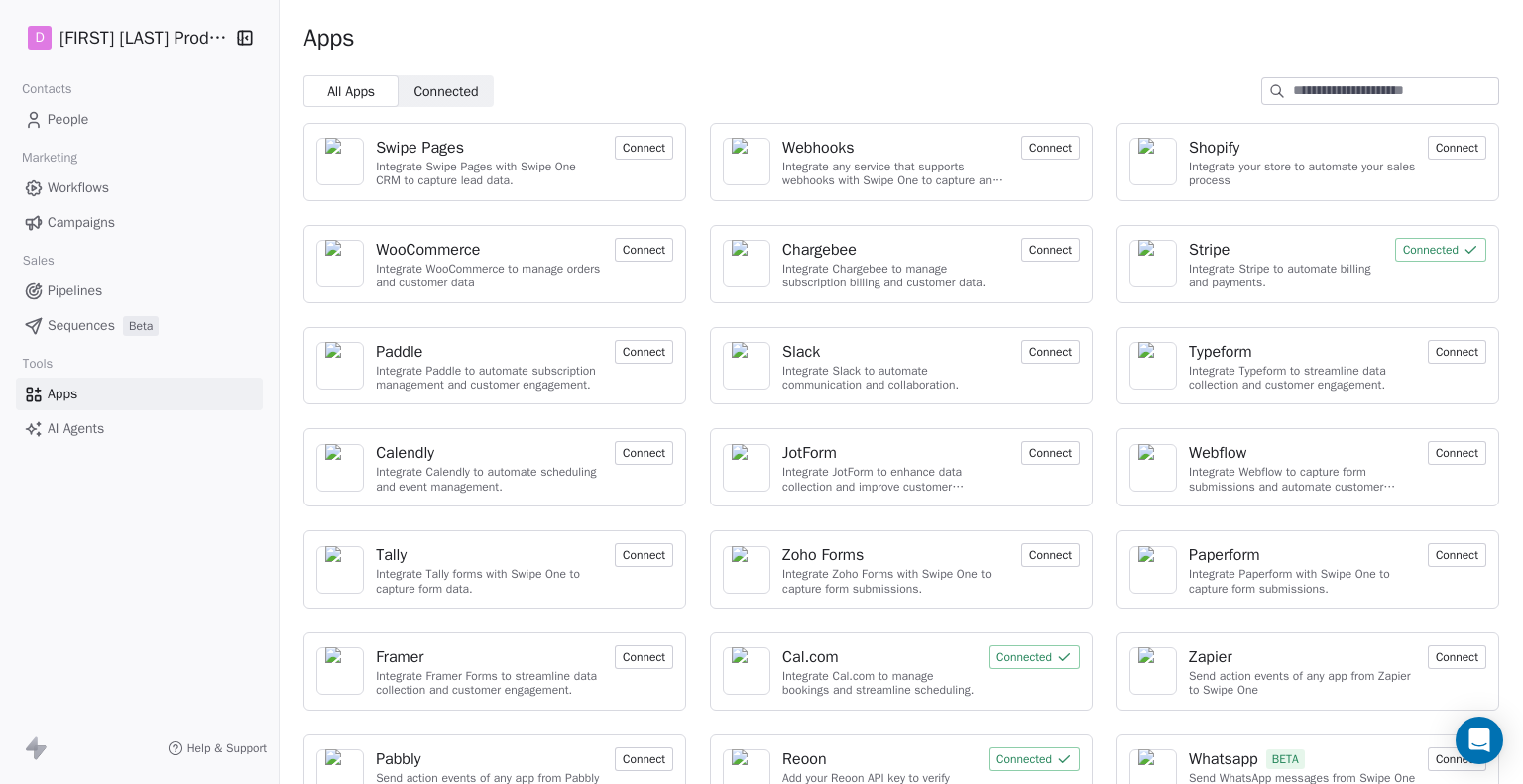 click on "D Aaron Baca Productions Contacts People Marketing Workflows Campaigns Sales Pipelines Sequences Beta Tools Apps AI Agents Help & Support Apps All Apps All Apps Connected Connected Swipe Pages Integrate Swipe Pages with Swipe One CRM to capture lead data. Connect Webhooks Integrate any service that supports webhooks with Swipe One to capture and automate data workflows. Connect Shopify Integrate your store to automate your sales process Connect WooCommerce Integrate WooCommerce to manage orders and customer data Connect Chargebee Integrate Chargebee to manage subscription billing and customer data. Connect Stripe Integrate Stripe to automate billing and payments. Connected Paddle Integrate Paddle to automate subscription management and customer engagement. Connect Slack Integrate Slack to automate communication and collaboration. Connect Typeform Integrate Typeform to streamline data collection and customer engagement. Connect Calendly Integrate Calendly to automate scheduling and event management. Connect" at bounding box center (762, 392) 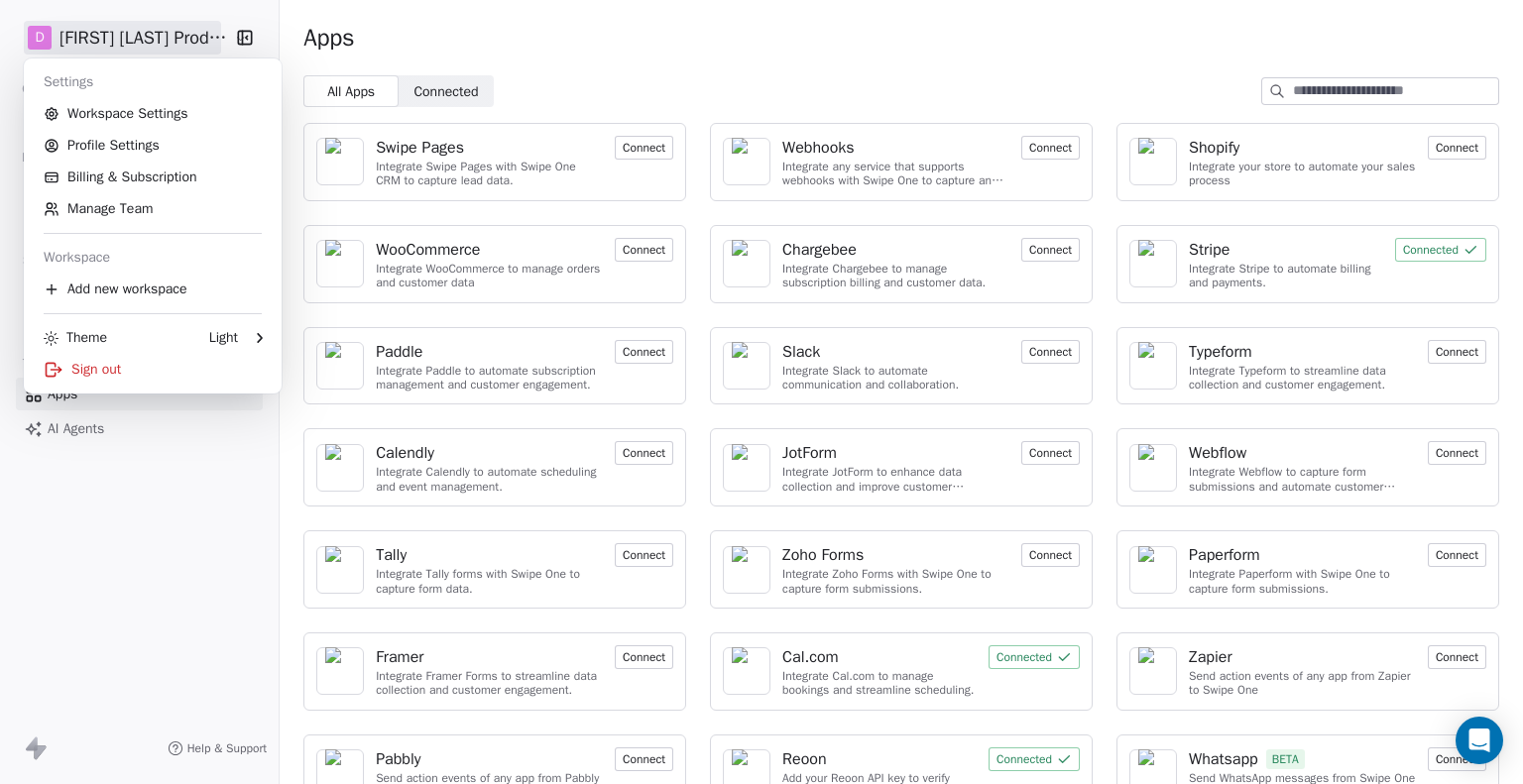 click on "D Aaron Baca Productions Contacts People Marketing Workflows Campaigns Sales Pipelines Sequences Beta Tools Apps AI Agents Help & Support Apps All Apps All Apps Connected Connected Swipe Pages Integrate Swipe Pages with Swipe One CRM to capture lead data. Connect Webhooks Integrate any service that supports webhooks with Swipe One to capture and automate data workflows. Connect Shopify Integrate your store to automate your sales process Connect WooCommerce Integrate WooCommerce to manage orders and customer data Connect Chargebee Integrate Chargebee to manage subscription billing and customer data. Connect Stripe Integrate Stripe to automate billing and payments. Connected Paddle Integrate Paddle to automate subscription management and customer engagement. Connect Slack Integrate Slack to automate communication and collaboration. Connect Typeform Integrate Typeform to streamline data collection and customer engagement. Connect Calendly Integrate Calendly to automate scheduling and event management. Connect" at bounding box center [762, 392] 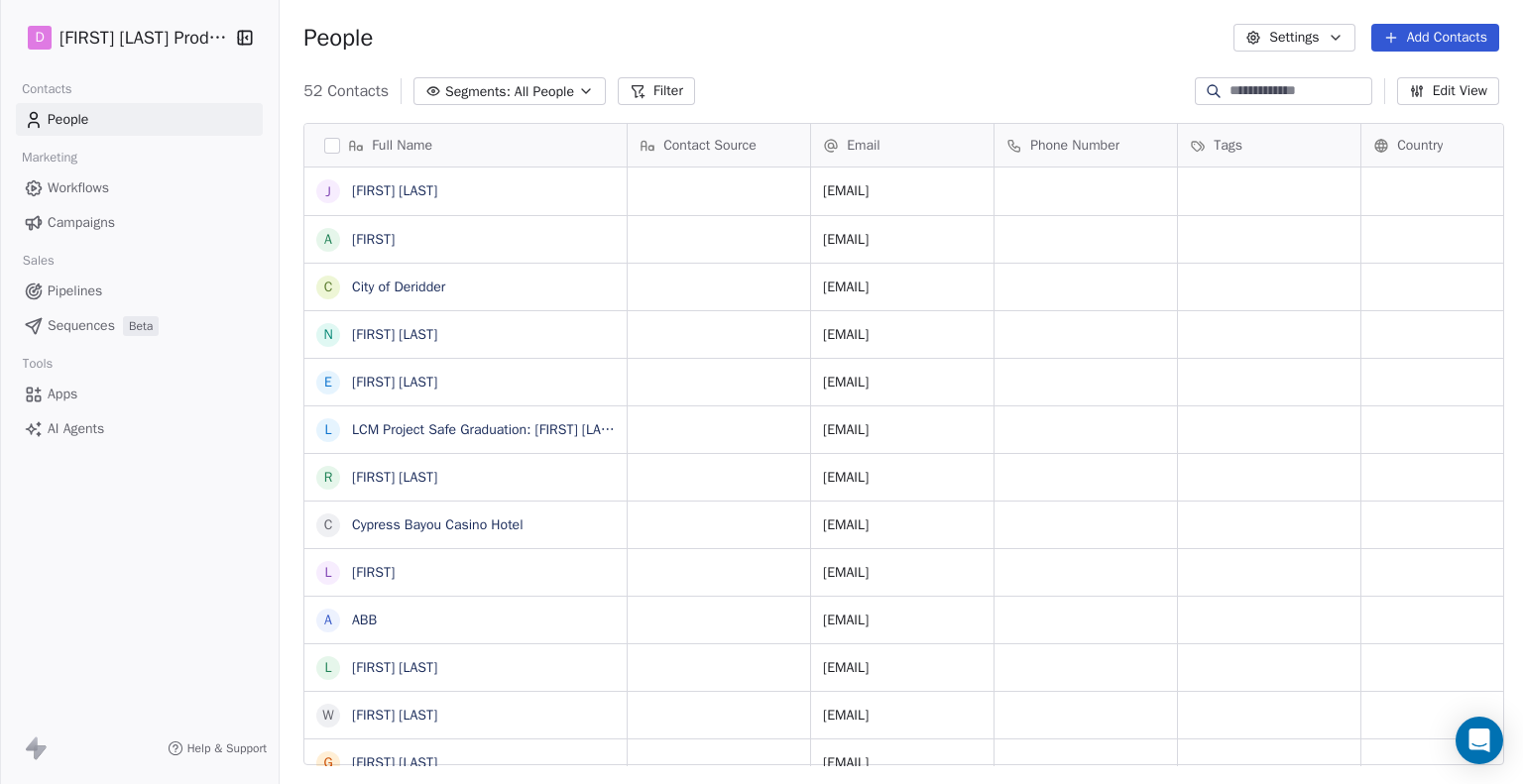 scroll, scrollTop: 16, scrollLeft: 16, axis: both 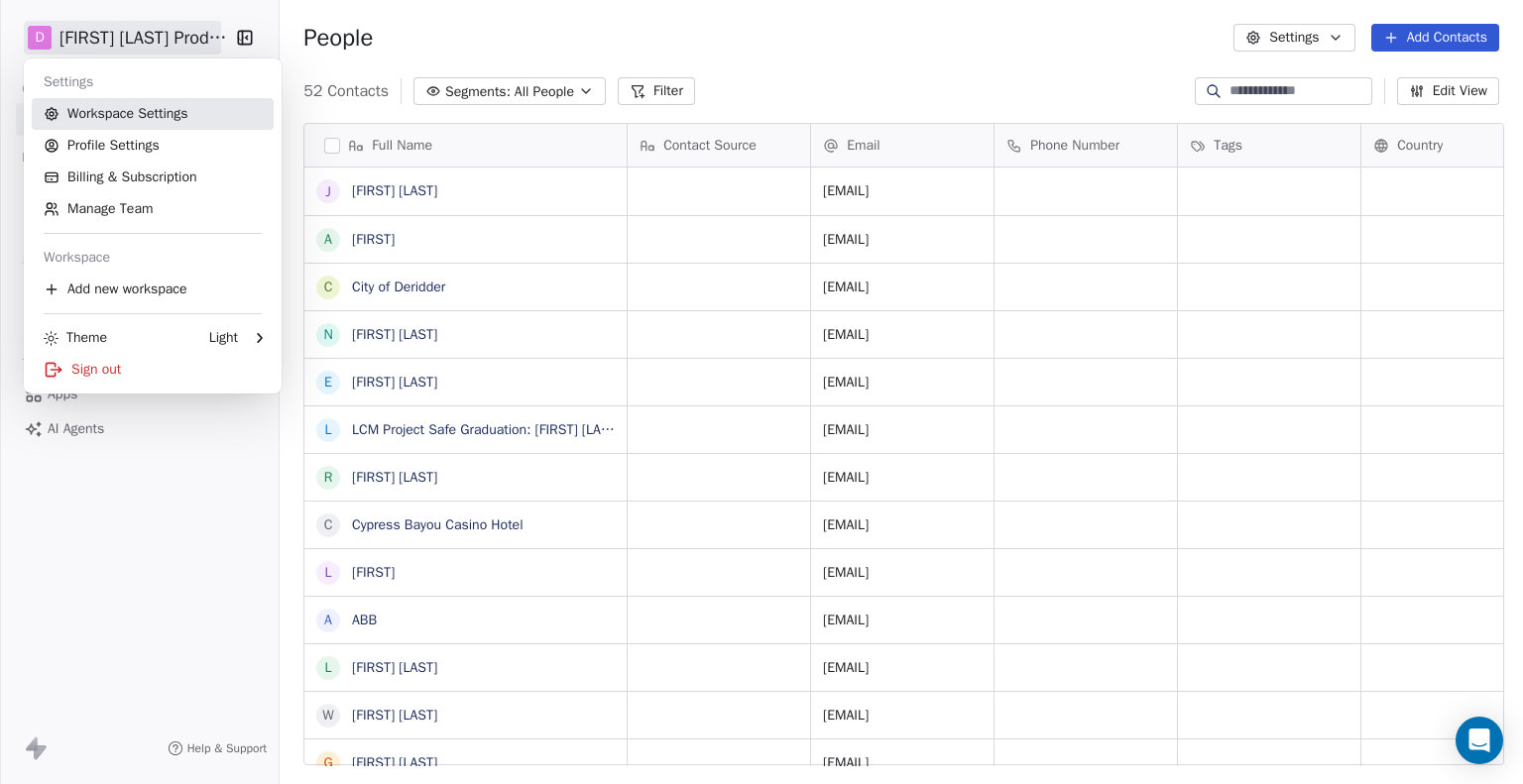 click on "Workspace Settings" at bounding box center (153, 114) 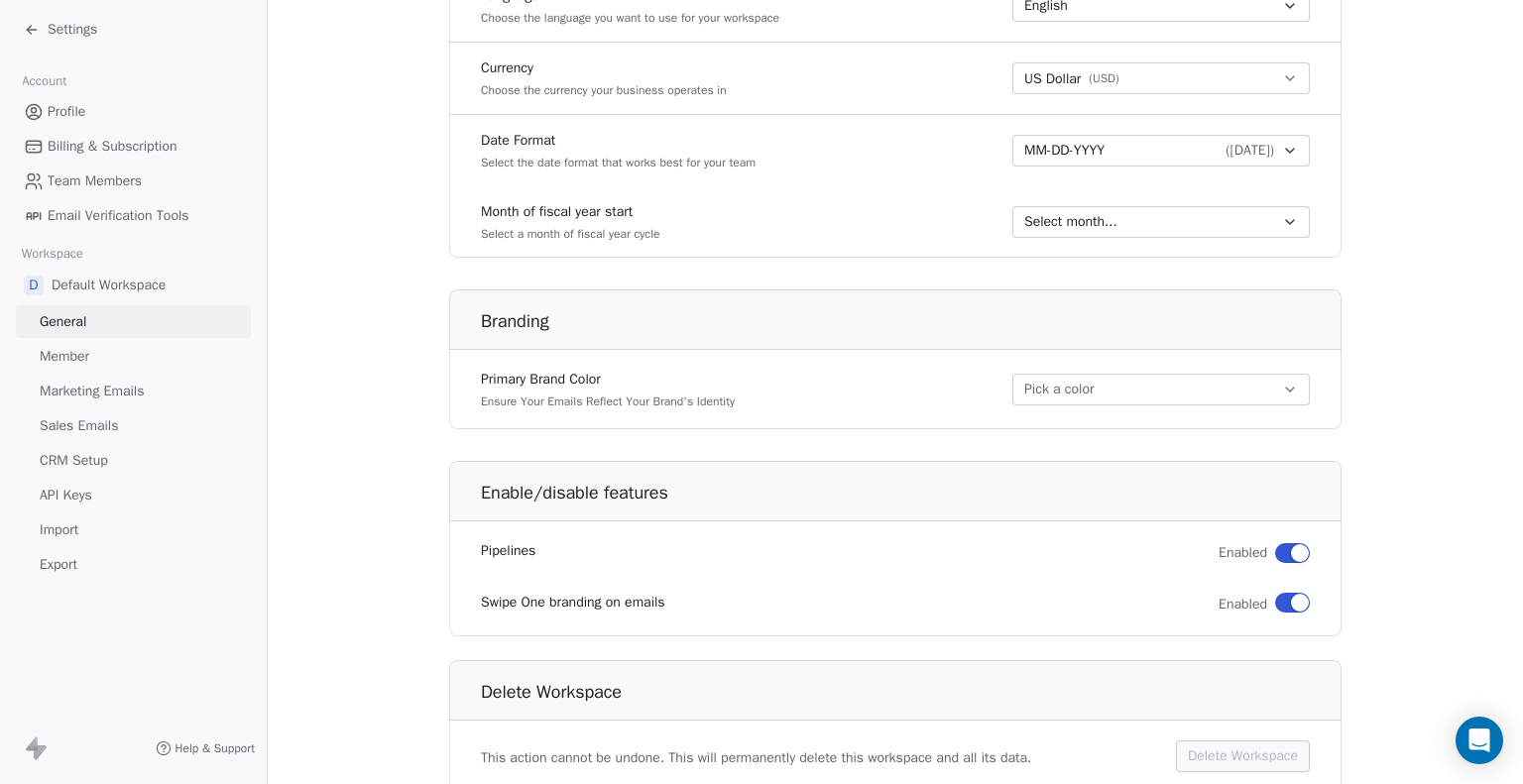 scroll, scrollTop: 1071, scrollLeft: 0, axis: vertical 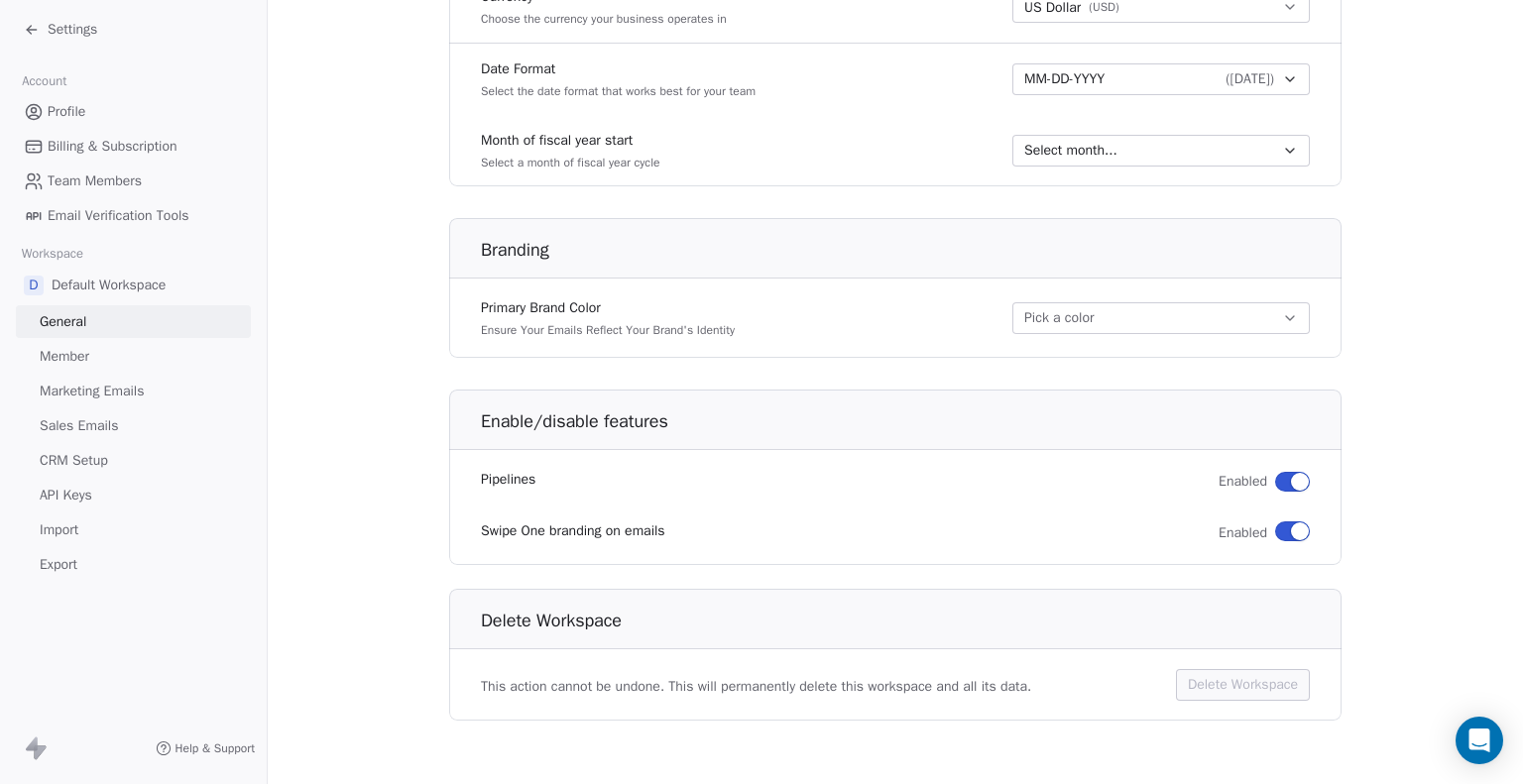click on "CRM Setup" at bounding box center (73, 460) 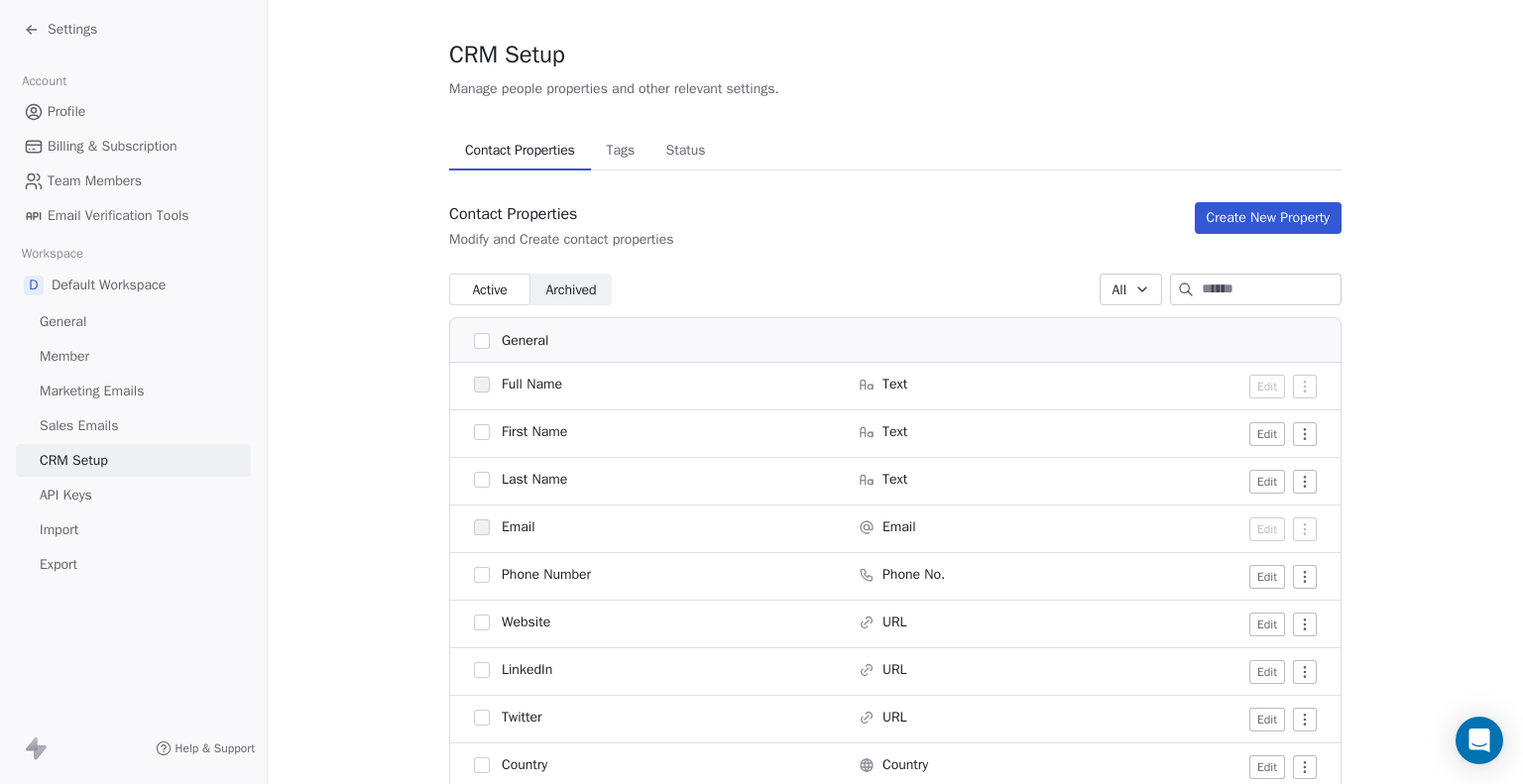 scroll, scrollTop: 0, scrollLeft: 0, axis: both 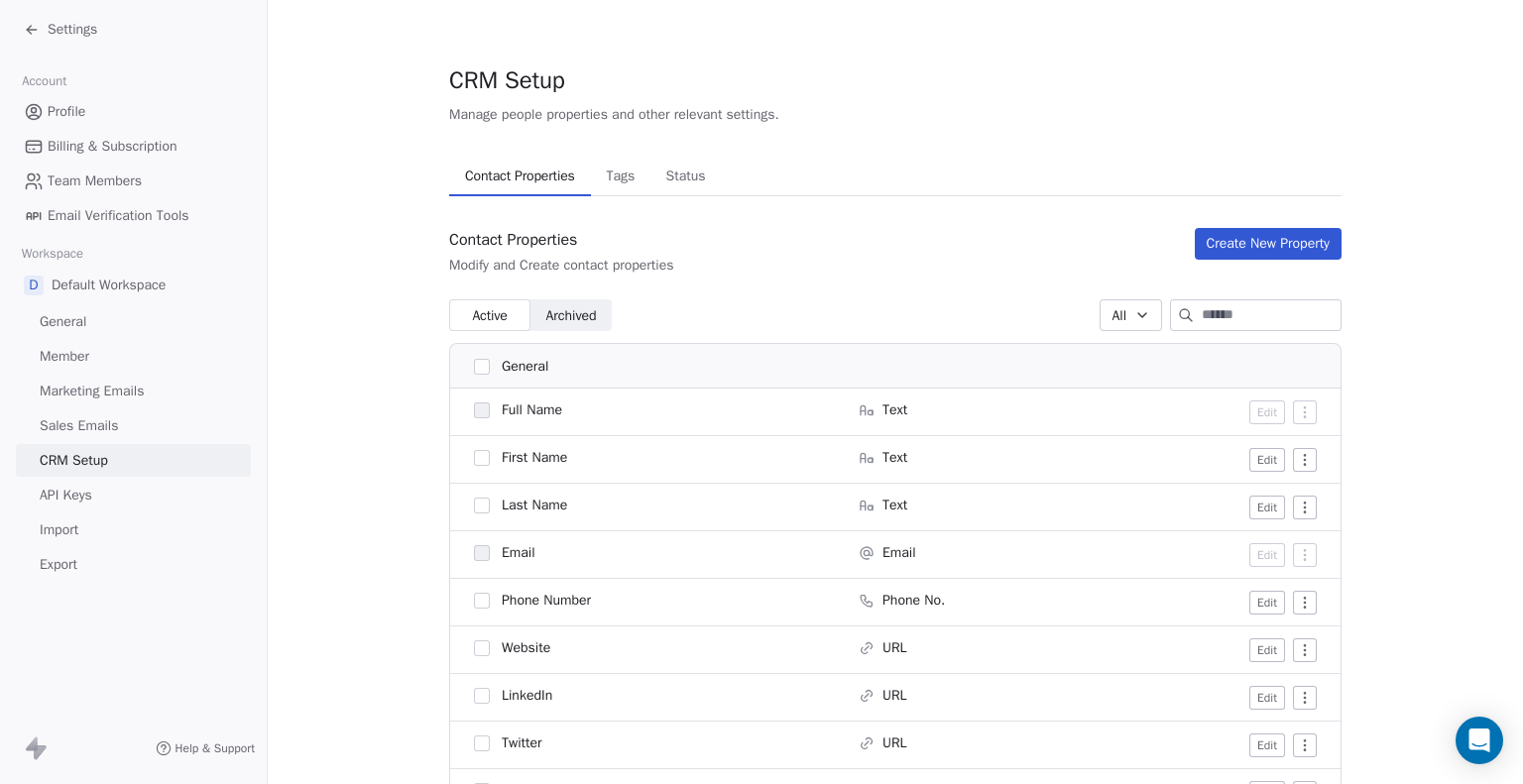 click on "Profile" at bounding box center [66, 111] 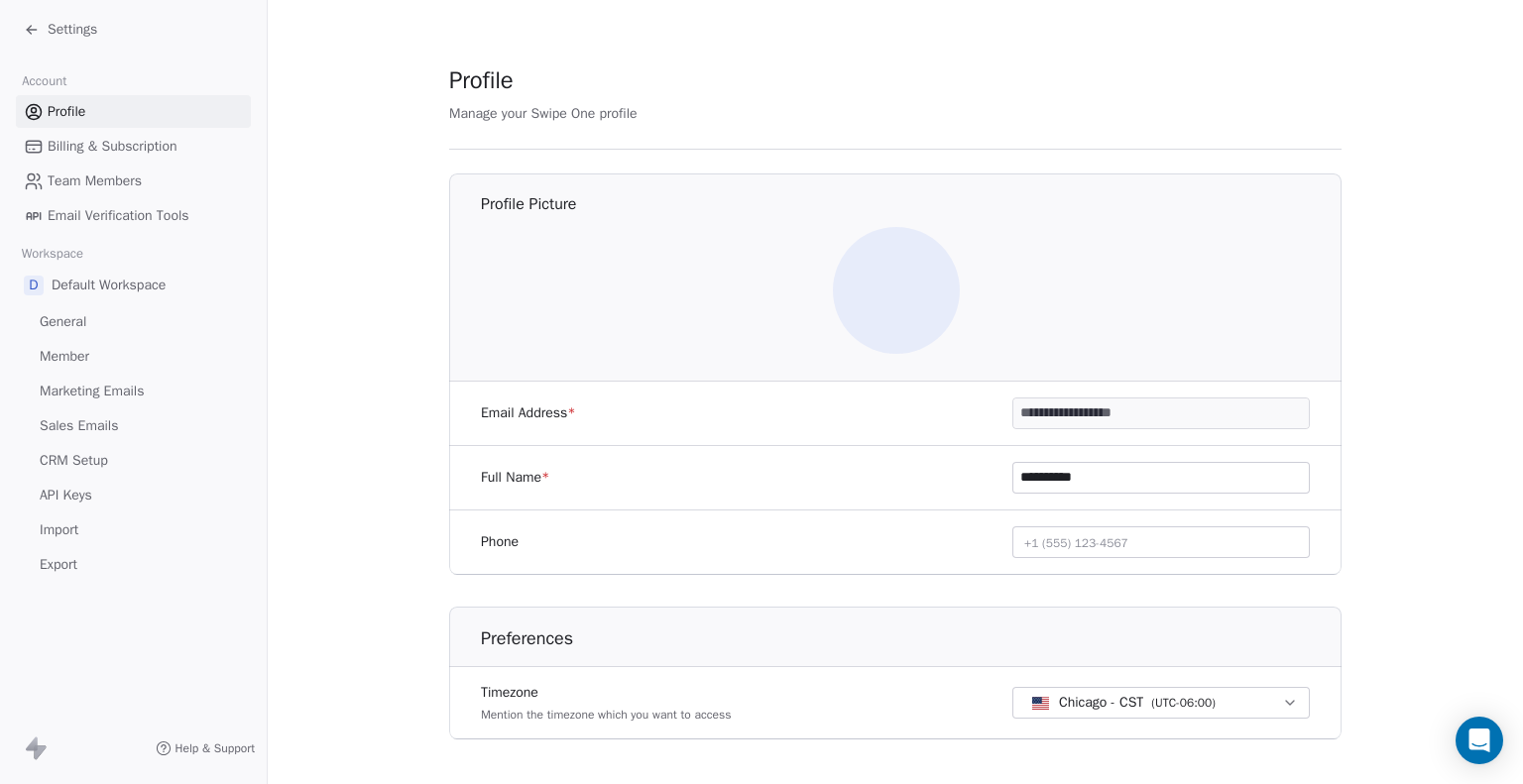 click on "Email Verification Tools" at bounding box center [118, 215] 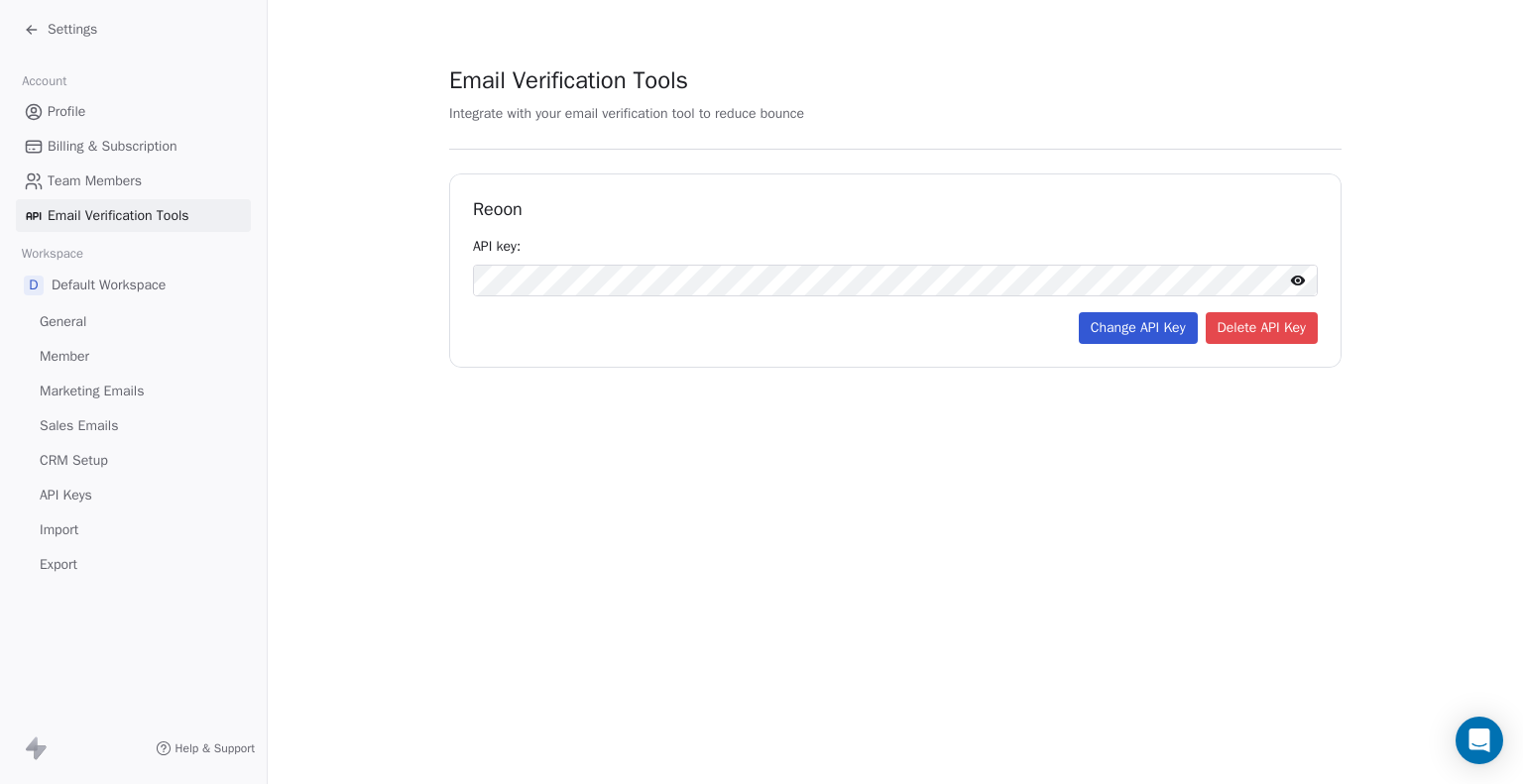 click on "Team Members" at bounding box center (94, 180) 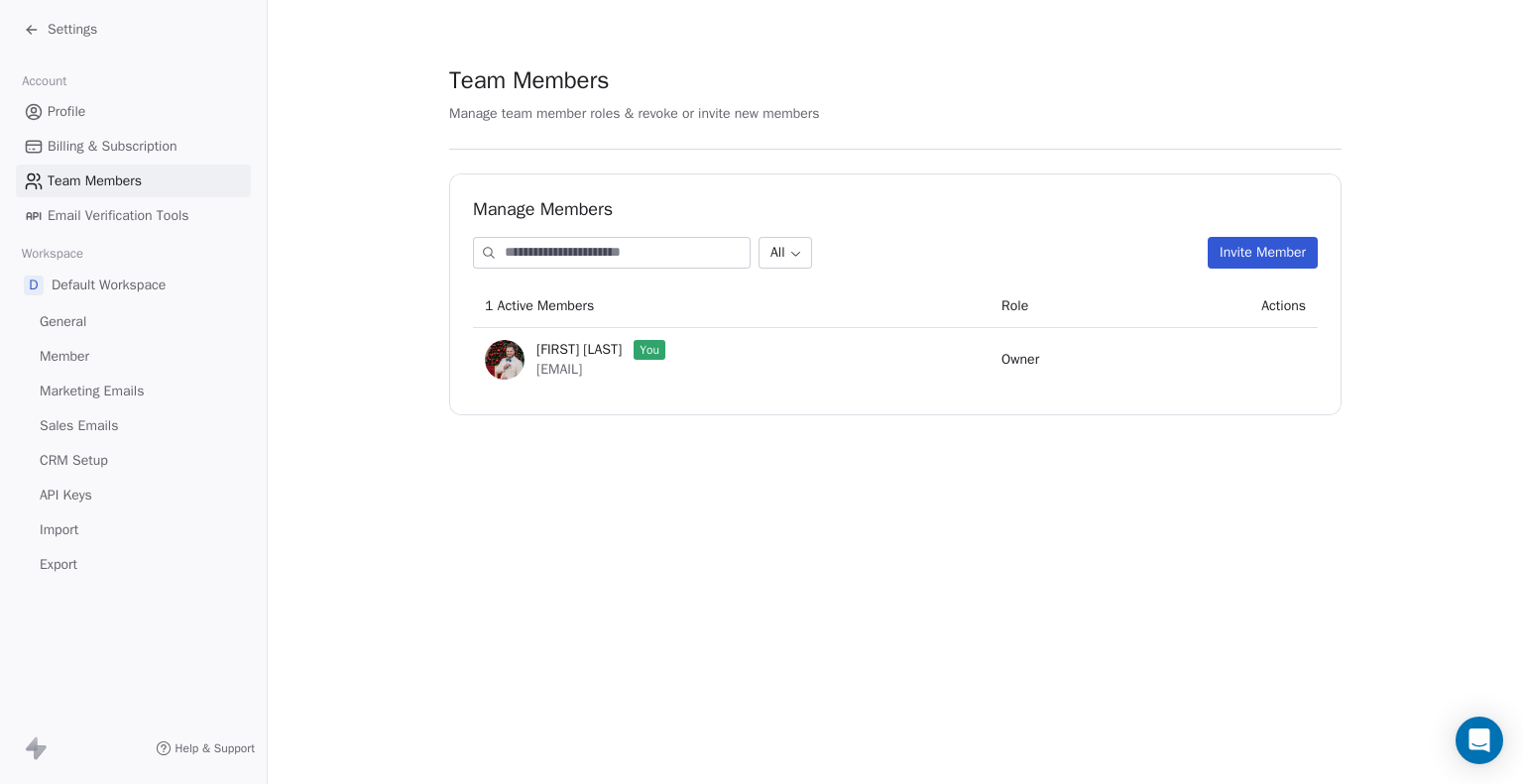 click on "Billing & Subscription" at bounding box center [112, 146] 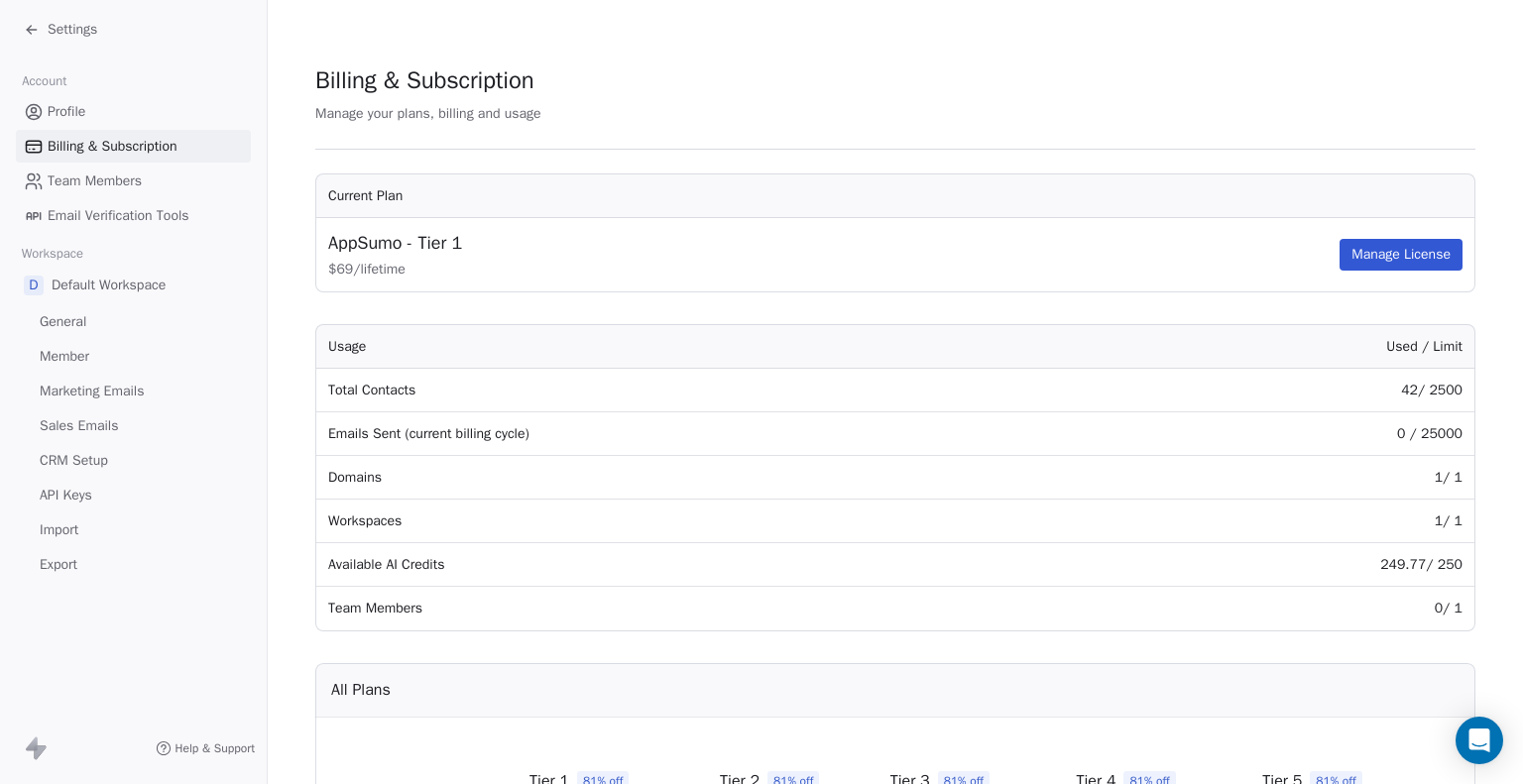 click on "Settings" at bounding box center [72, 30] 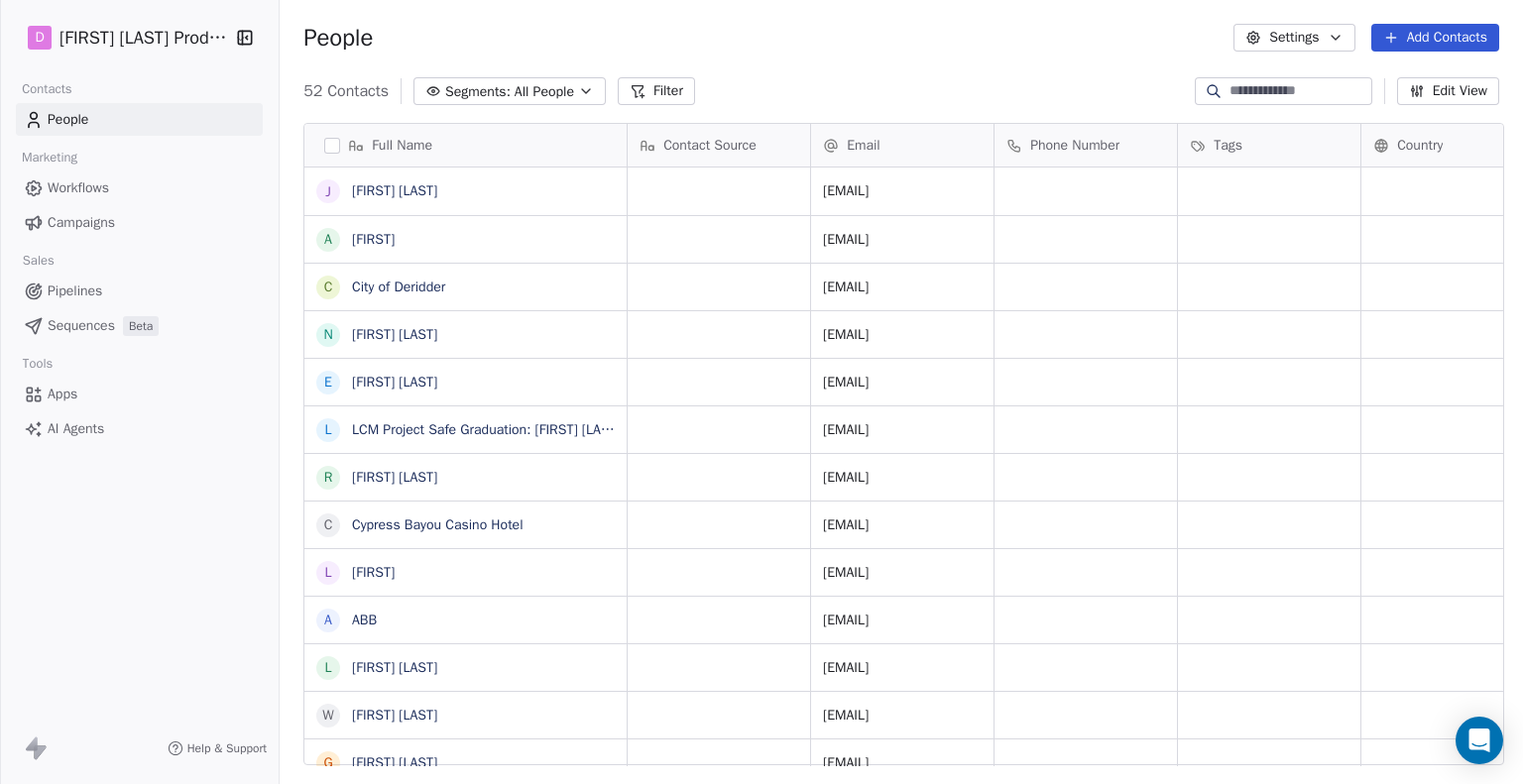 scroll, scrollTop: 16, scrollLeft: 16, axis: both 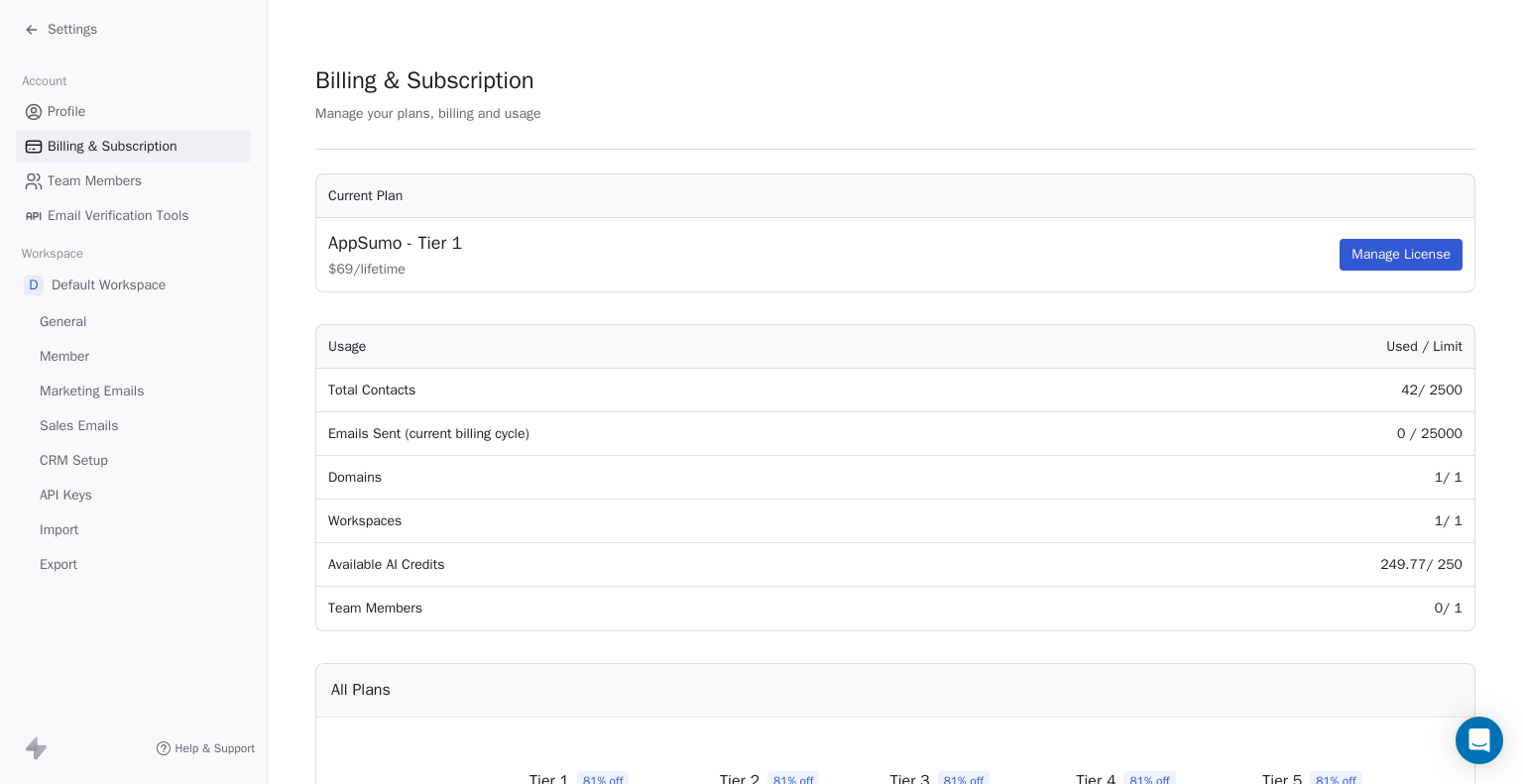 click on "Manage License" at bounding box center (1401, 255) 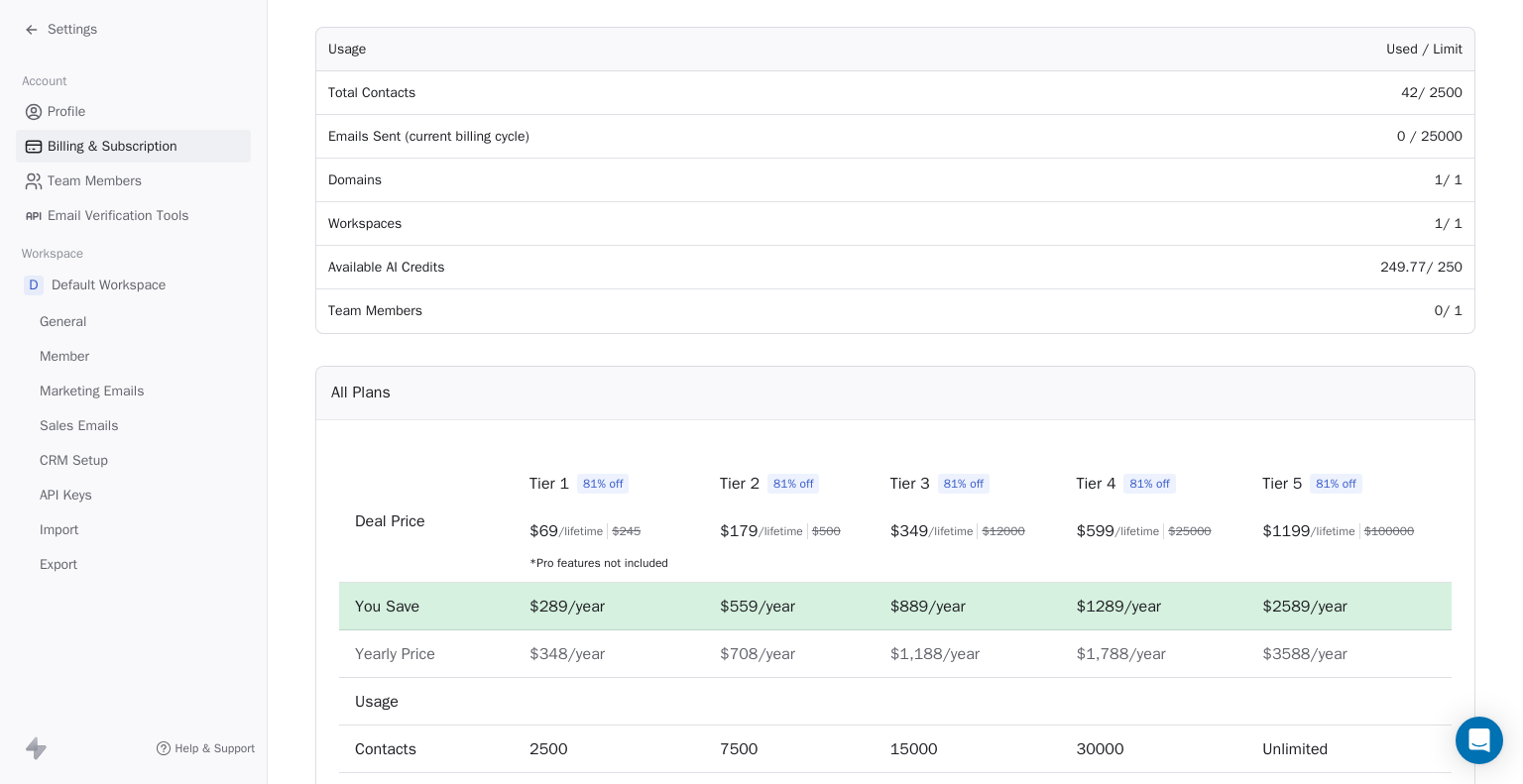 scroll, scrollTop: 627, scrollLeft: 0, axis: vertical 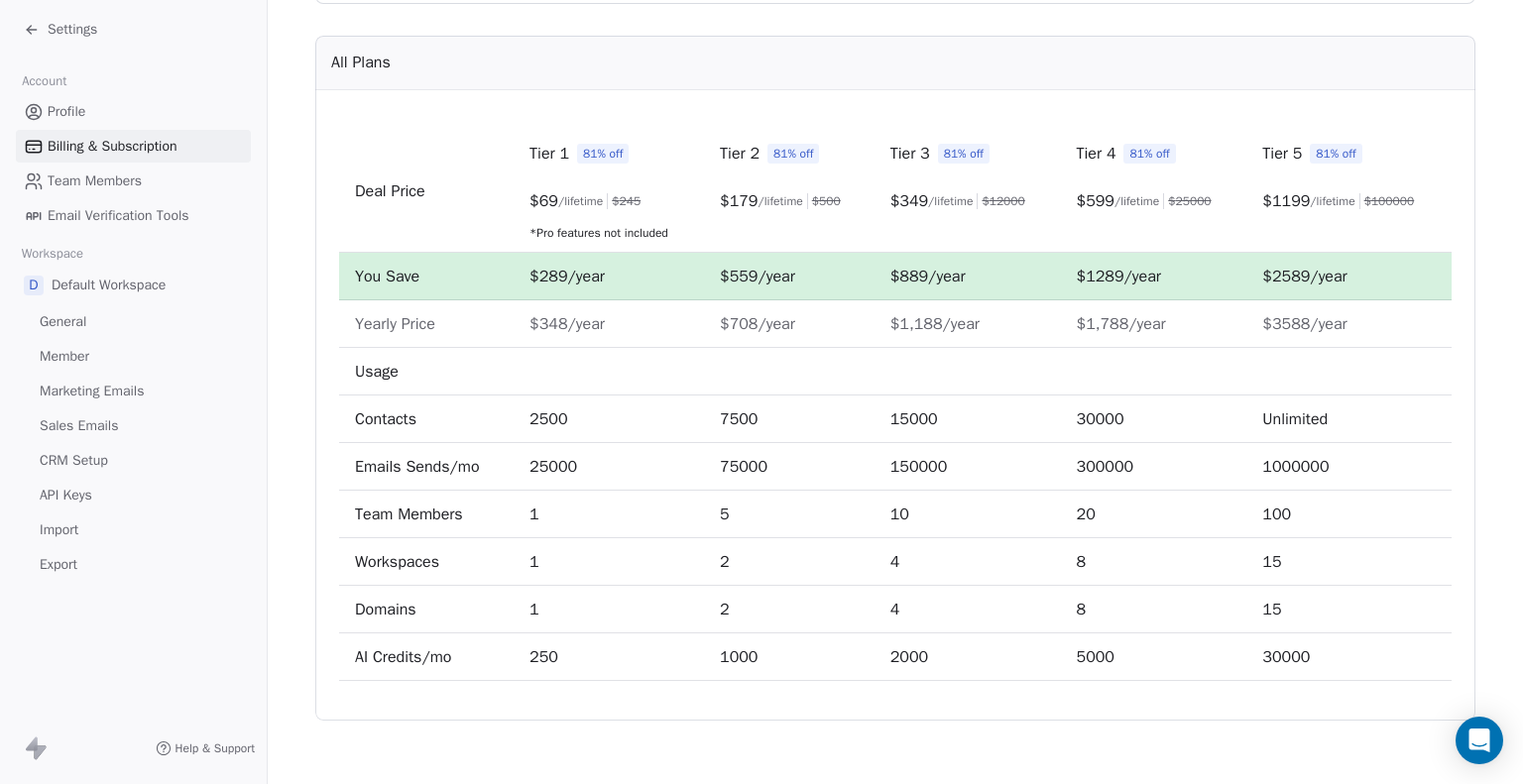 click on "15000" at bounding box center [914, 419] 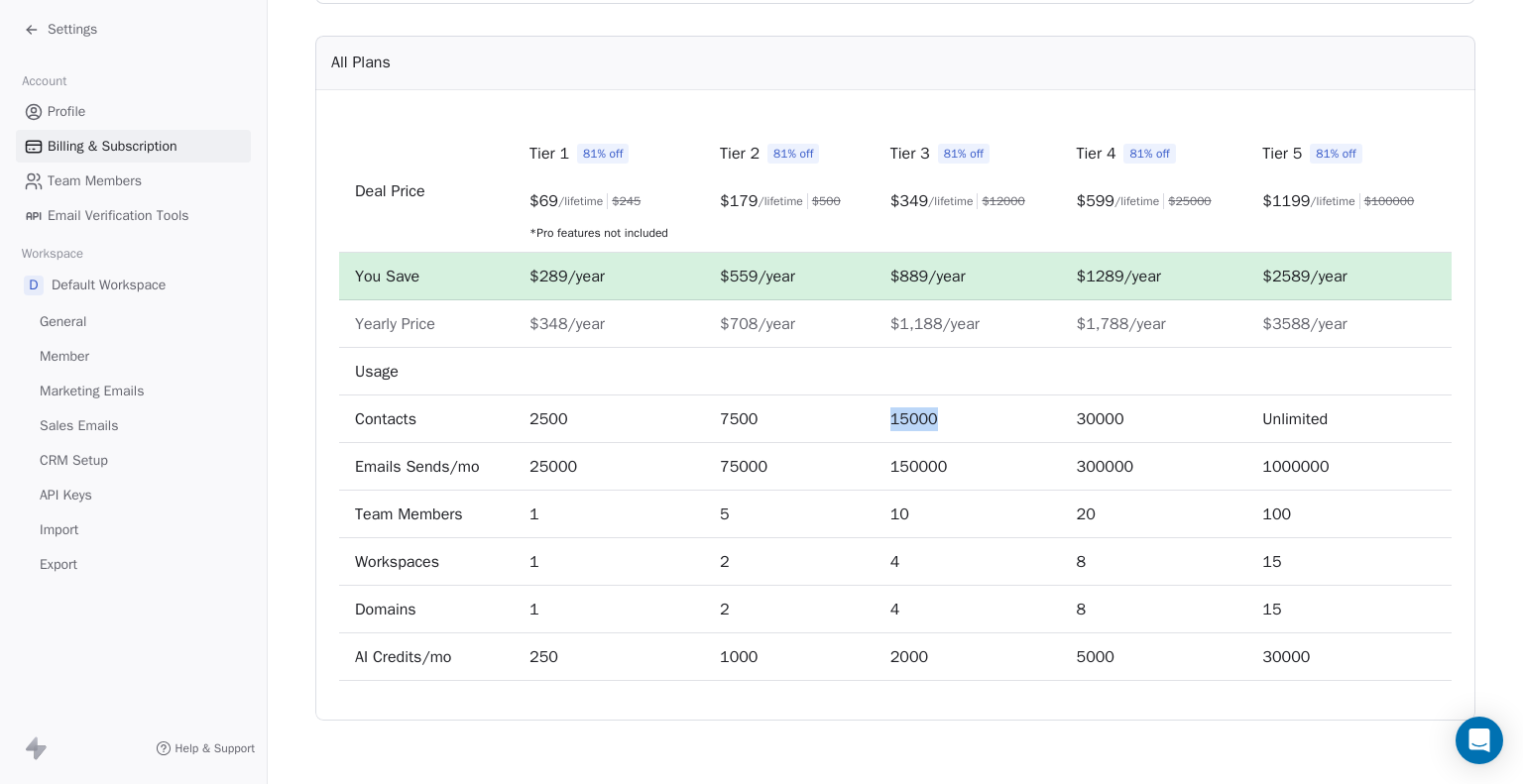 click on "15000" at bounding box center [914, 419] 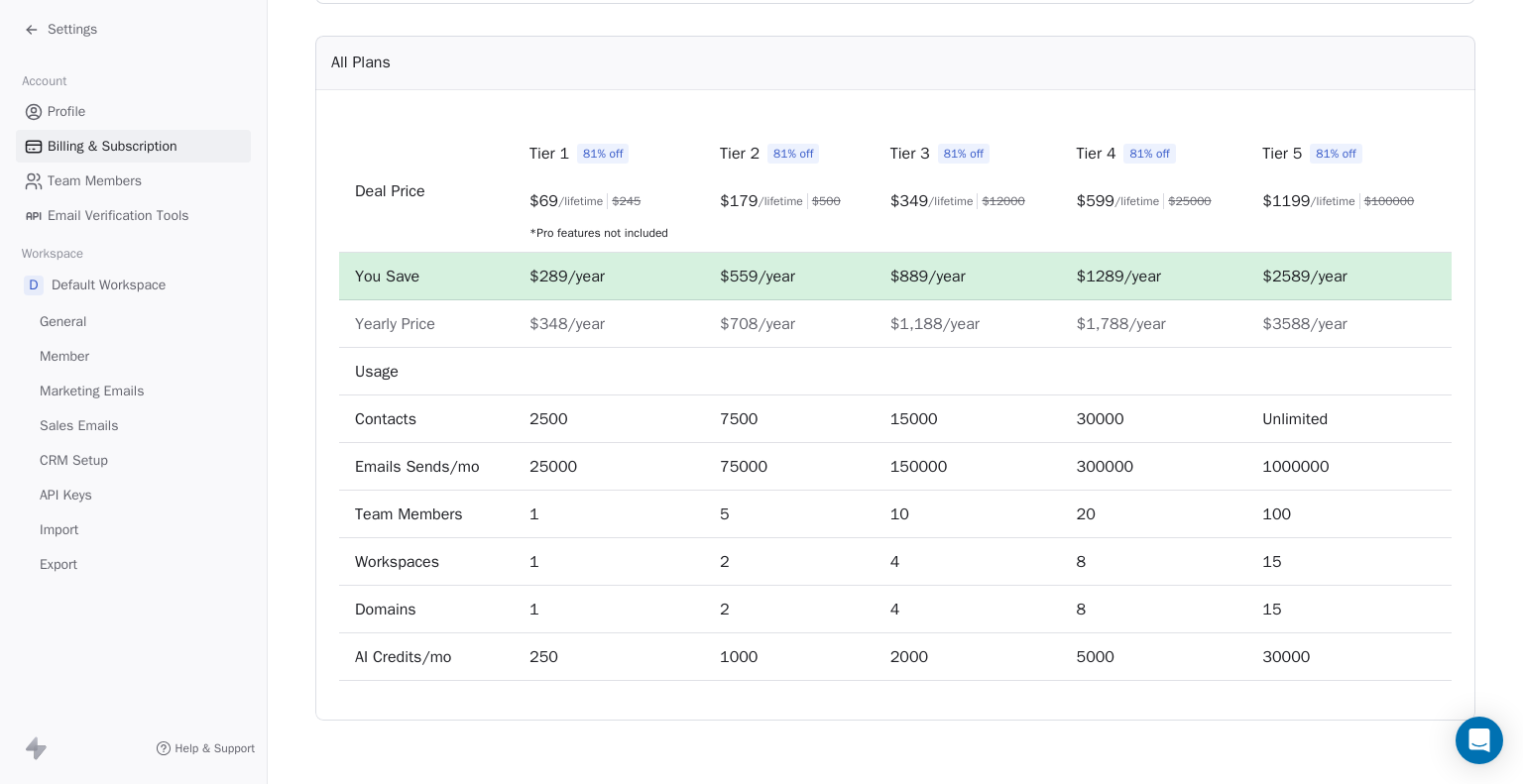 click on "150000" at bounding box center (919, 467) 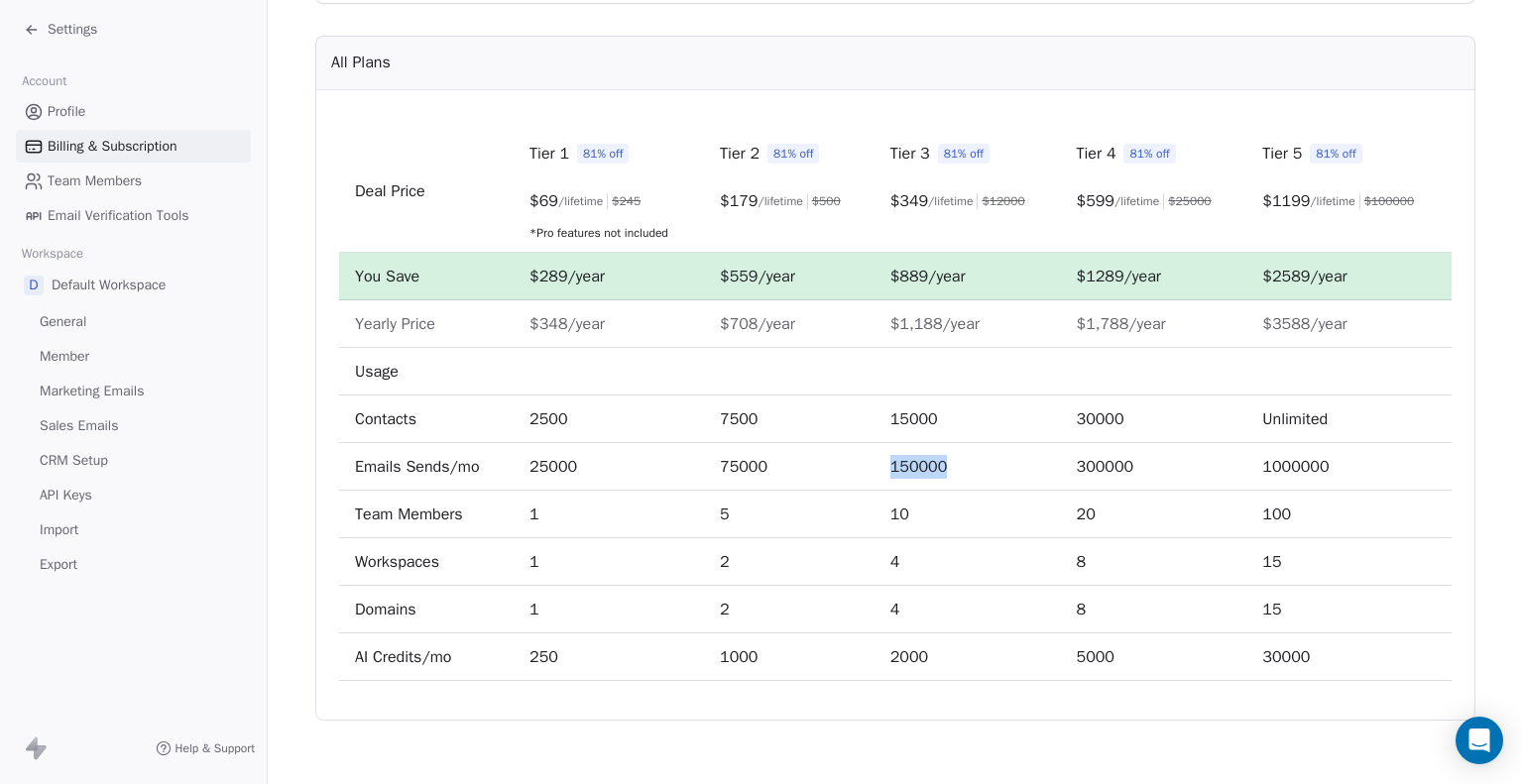 click on "150000" at bounding box center [919, 467] 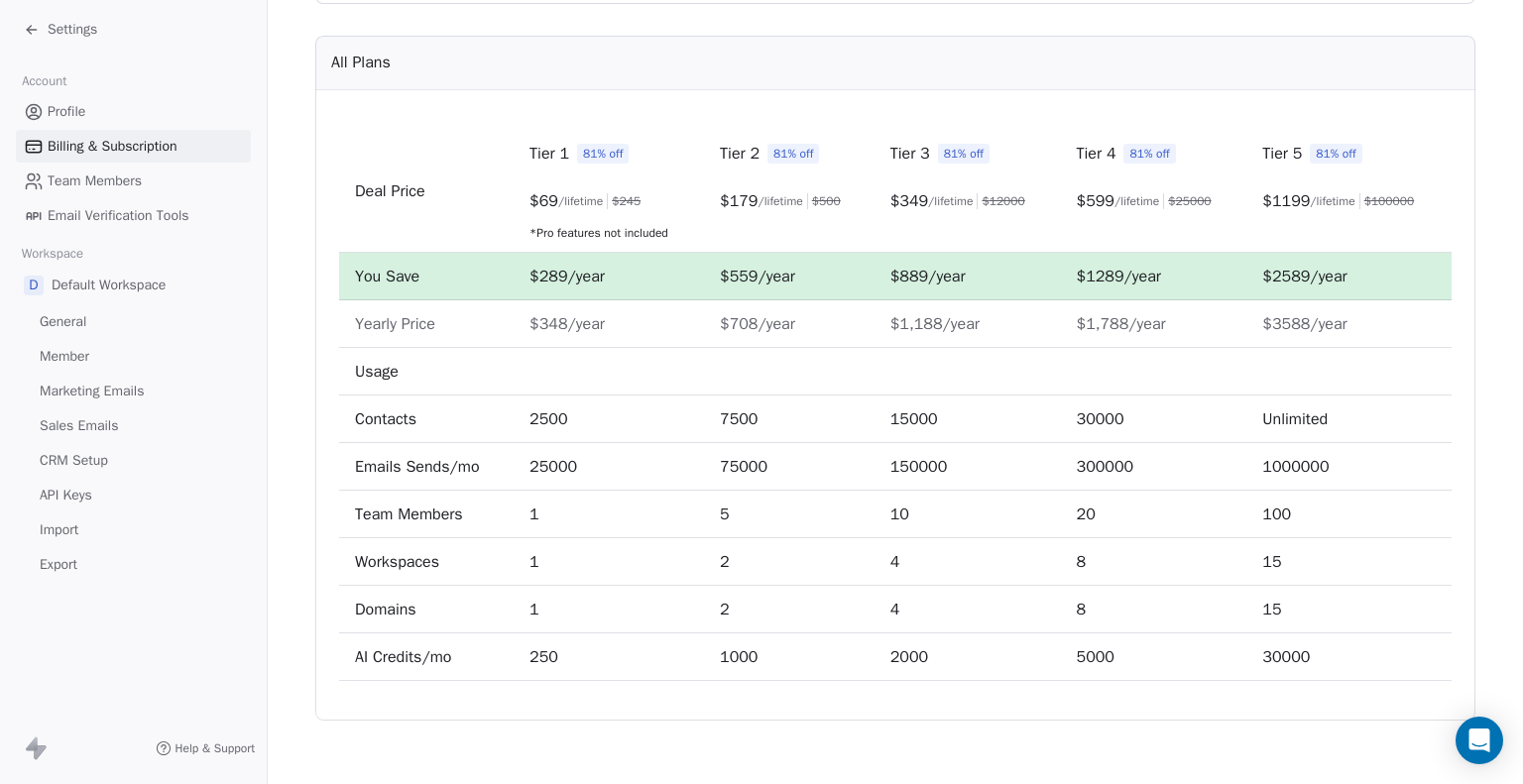 click on "10" at bounding box center (968, 514) 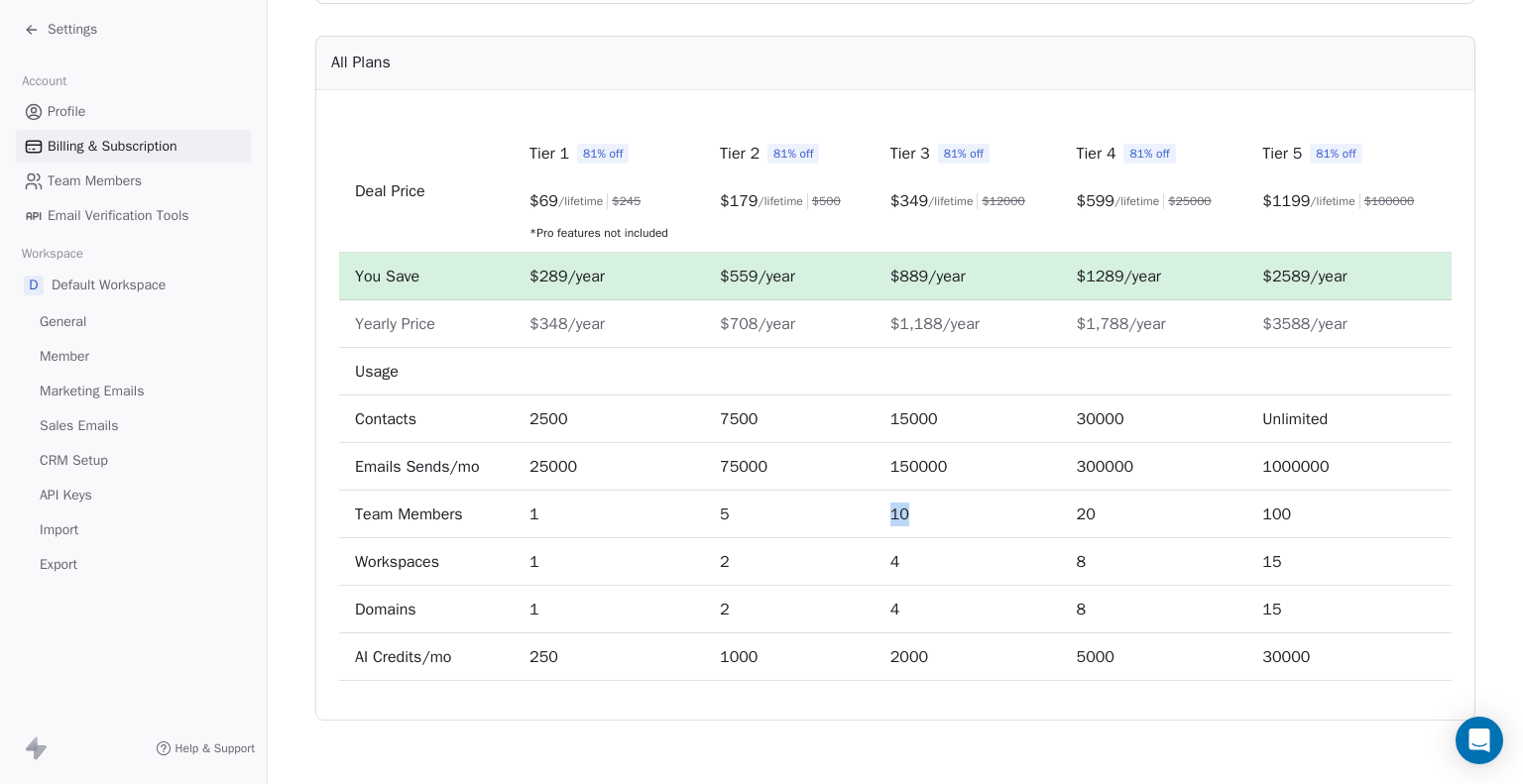 click on "10" at bounding box center [968, 514] 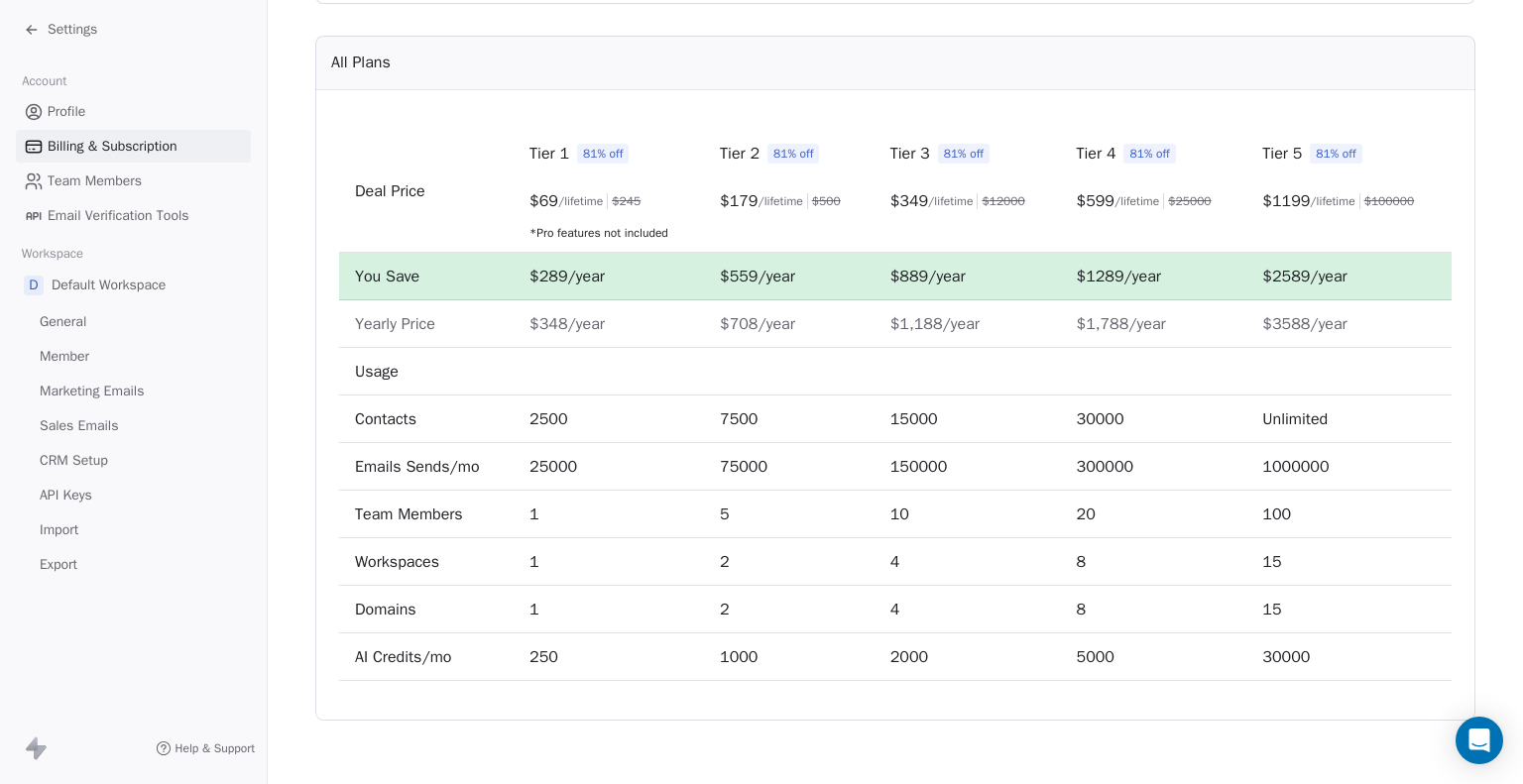 click on "4" at bounding box center [968, 562] 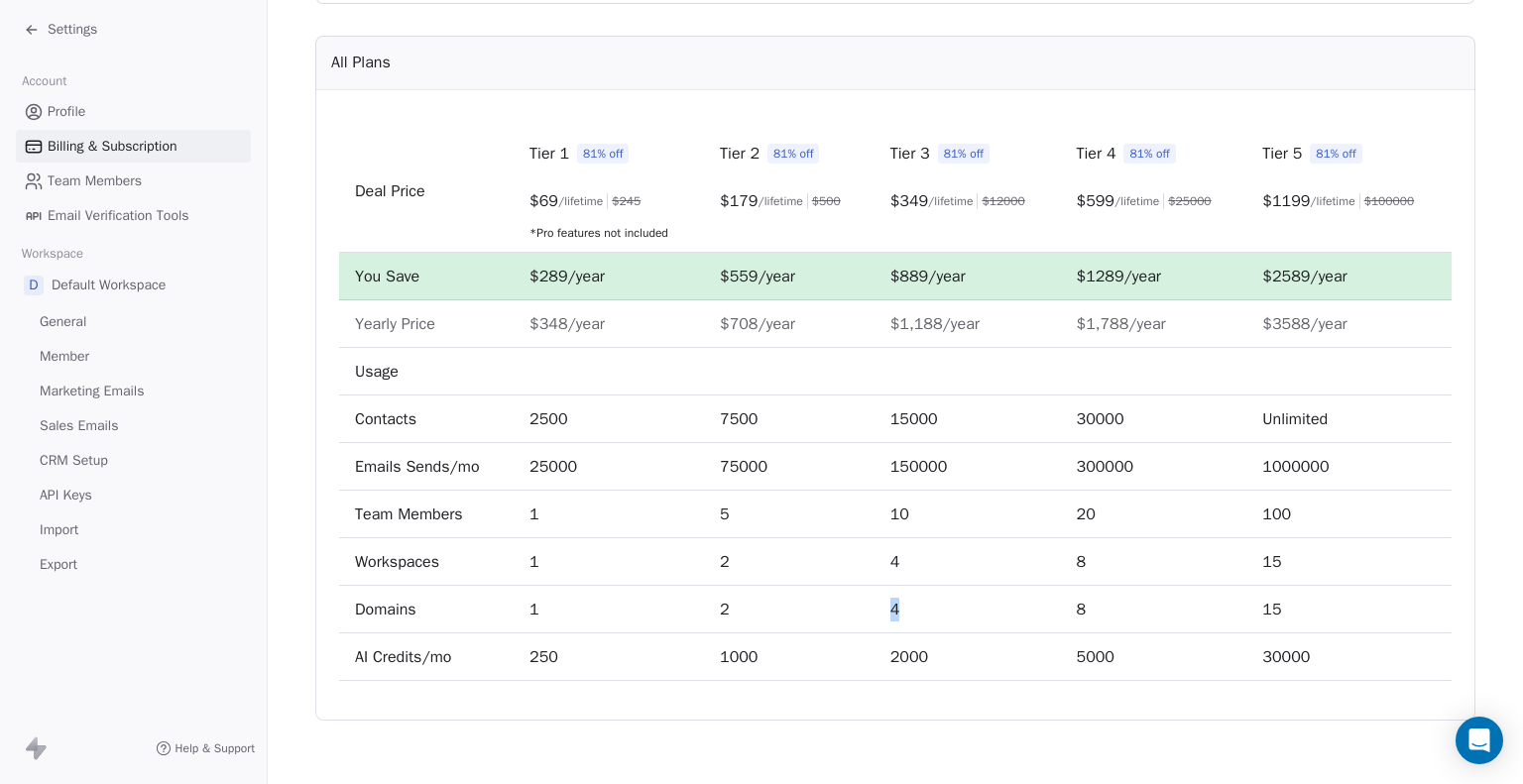 click on "4" at bounding box center (895, 610) 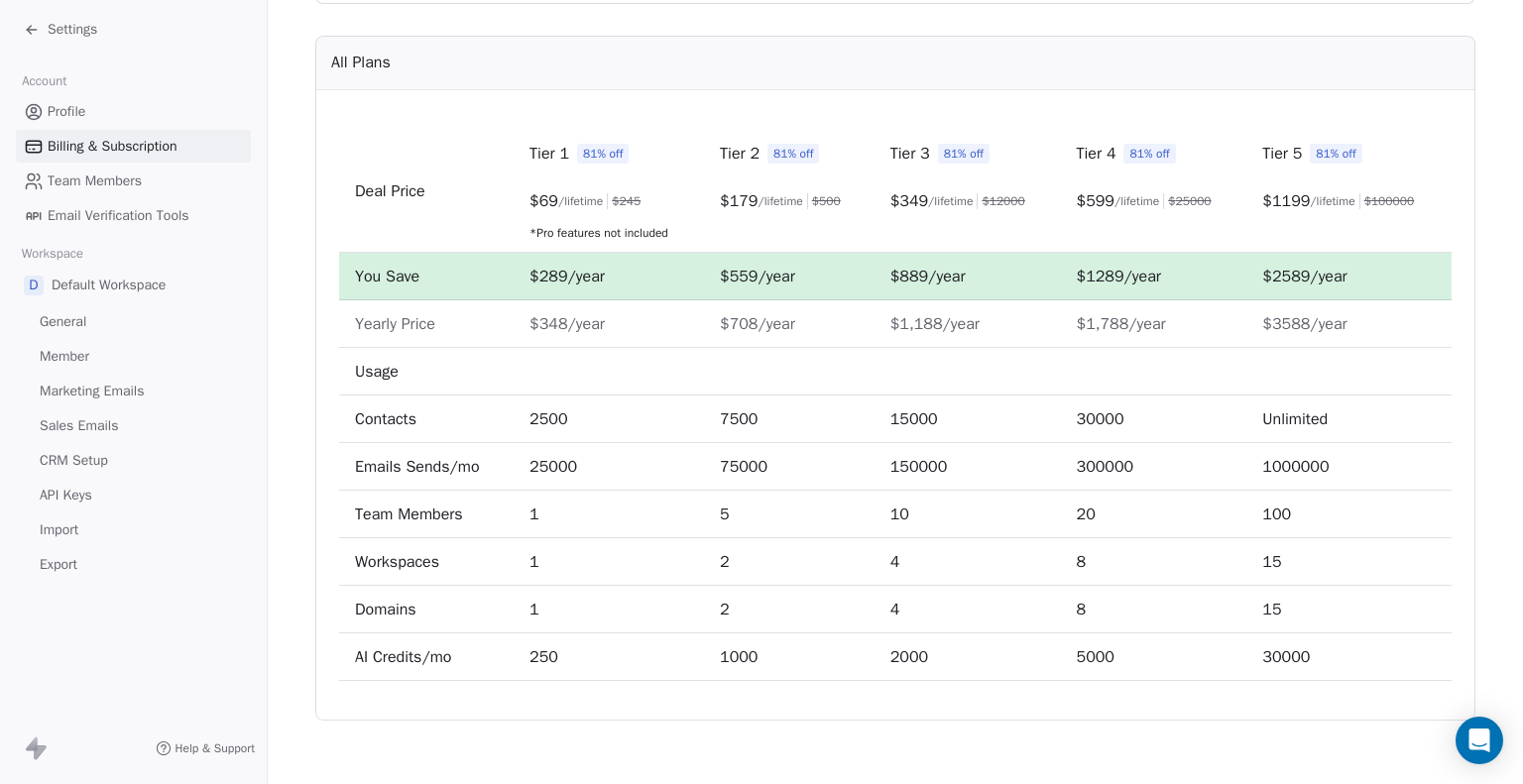 click on "2000" at bounding box center [909, 657] 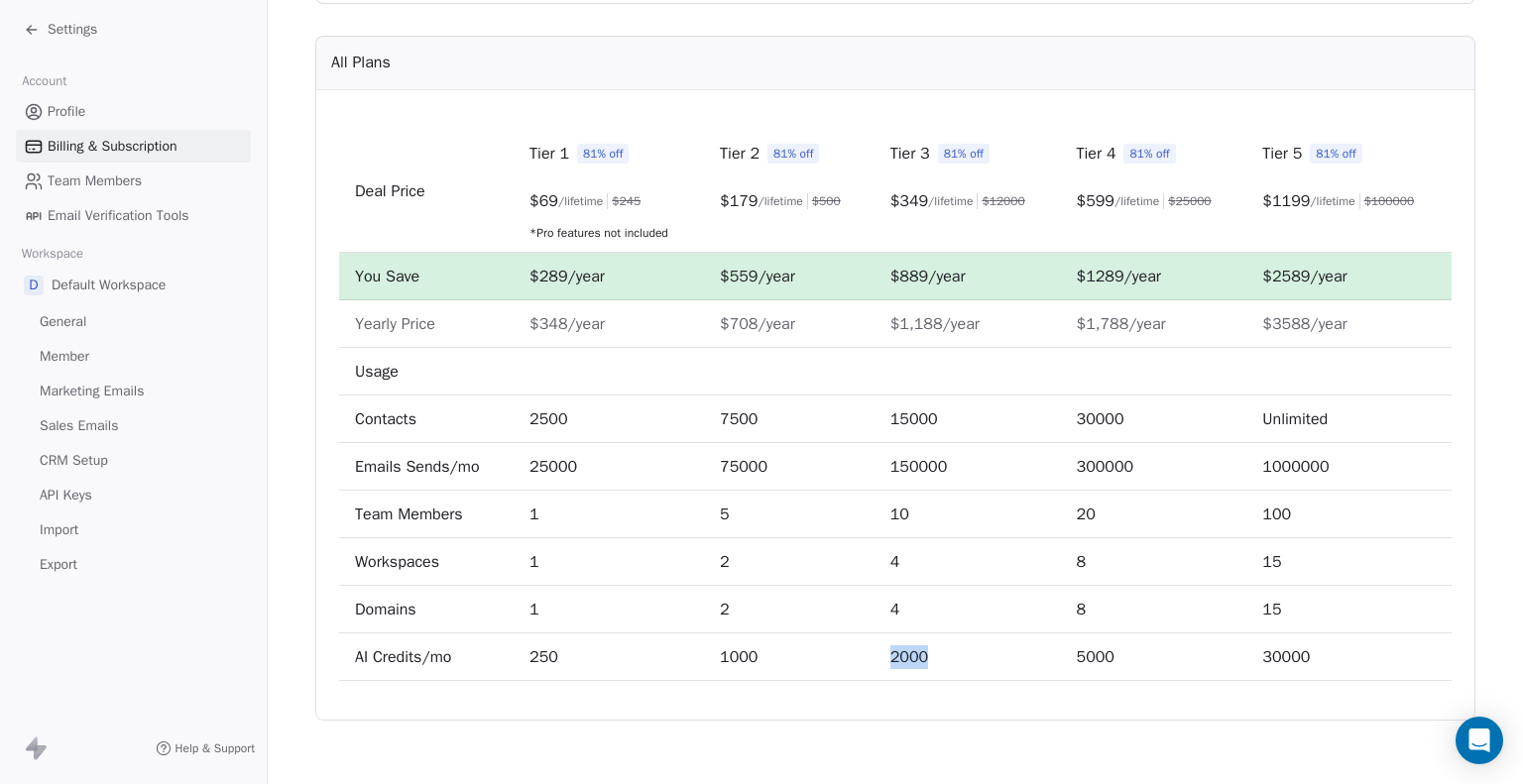 click on "2000" at bounding box center [909, 657] 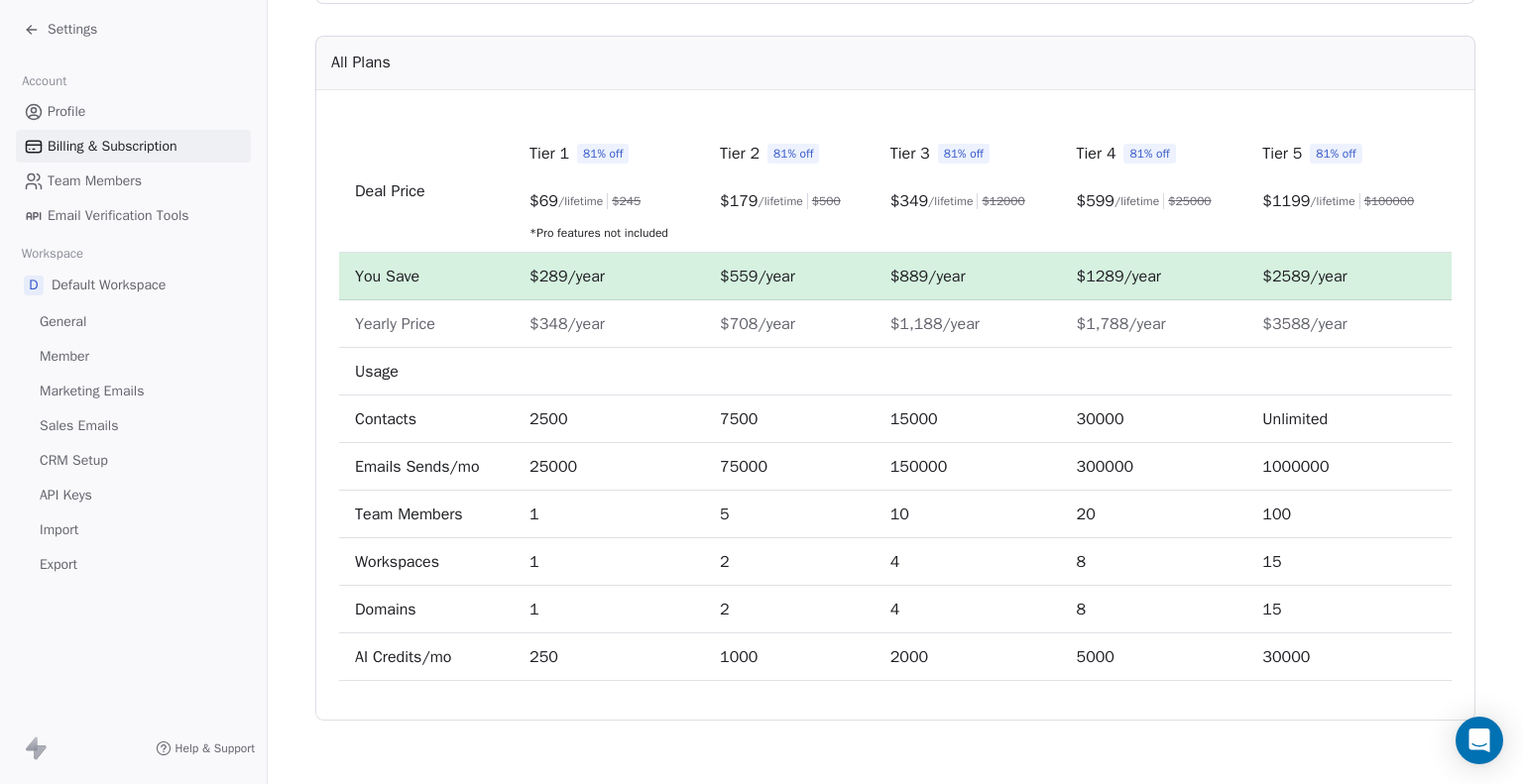 click on "4" at bounding box center (968, 610) 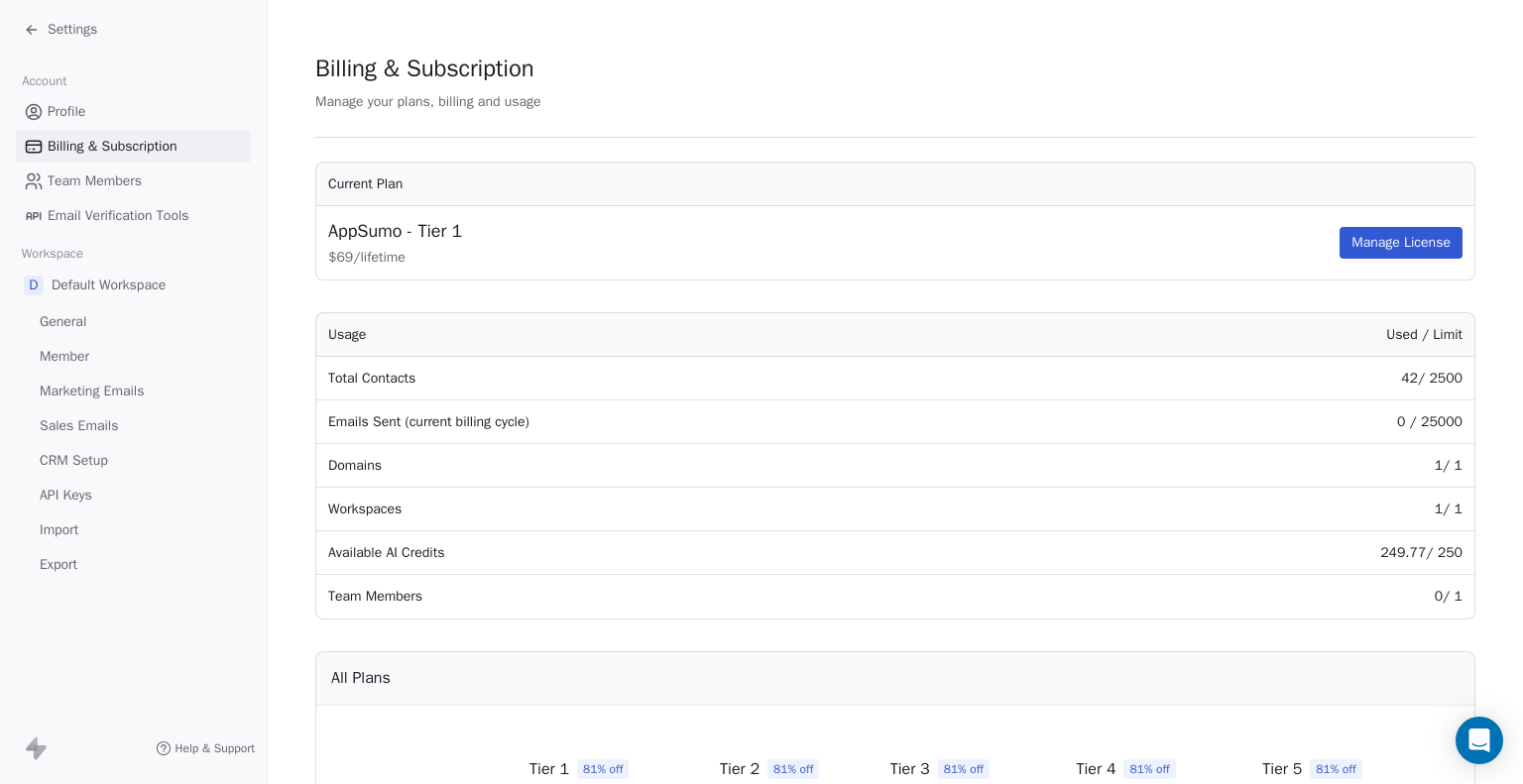 scroll, scrollTop: 0, scrollLeft: 0, axis: both 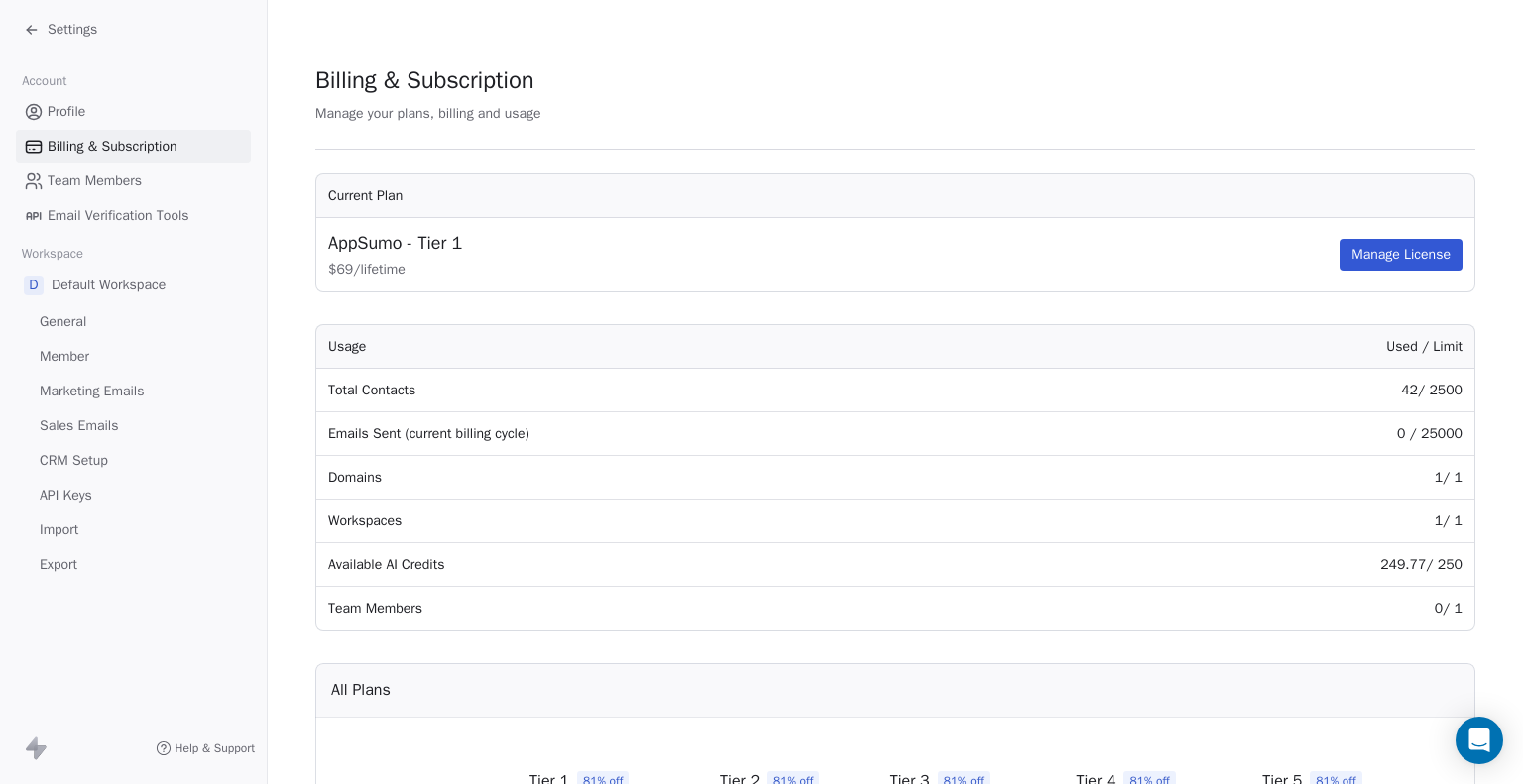 click on "Settings" at bounding box center [72, 30] 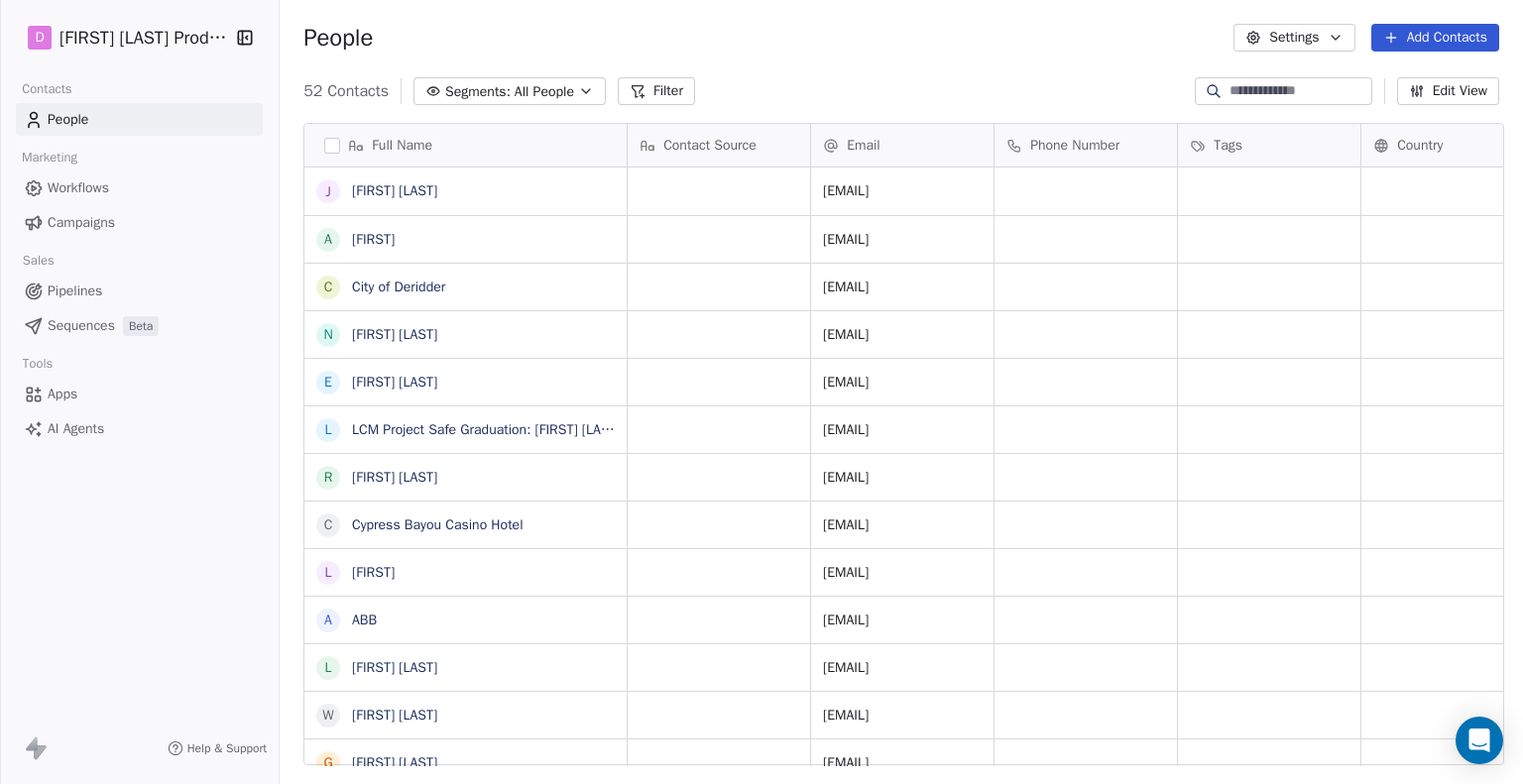 scroll, scrollTop: 16, scrollLeft: 16, axis: both 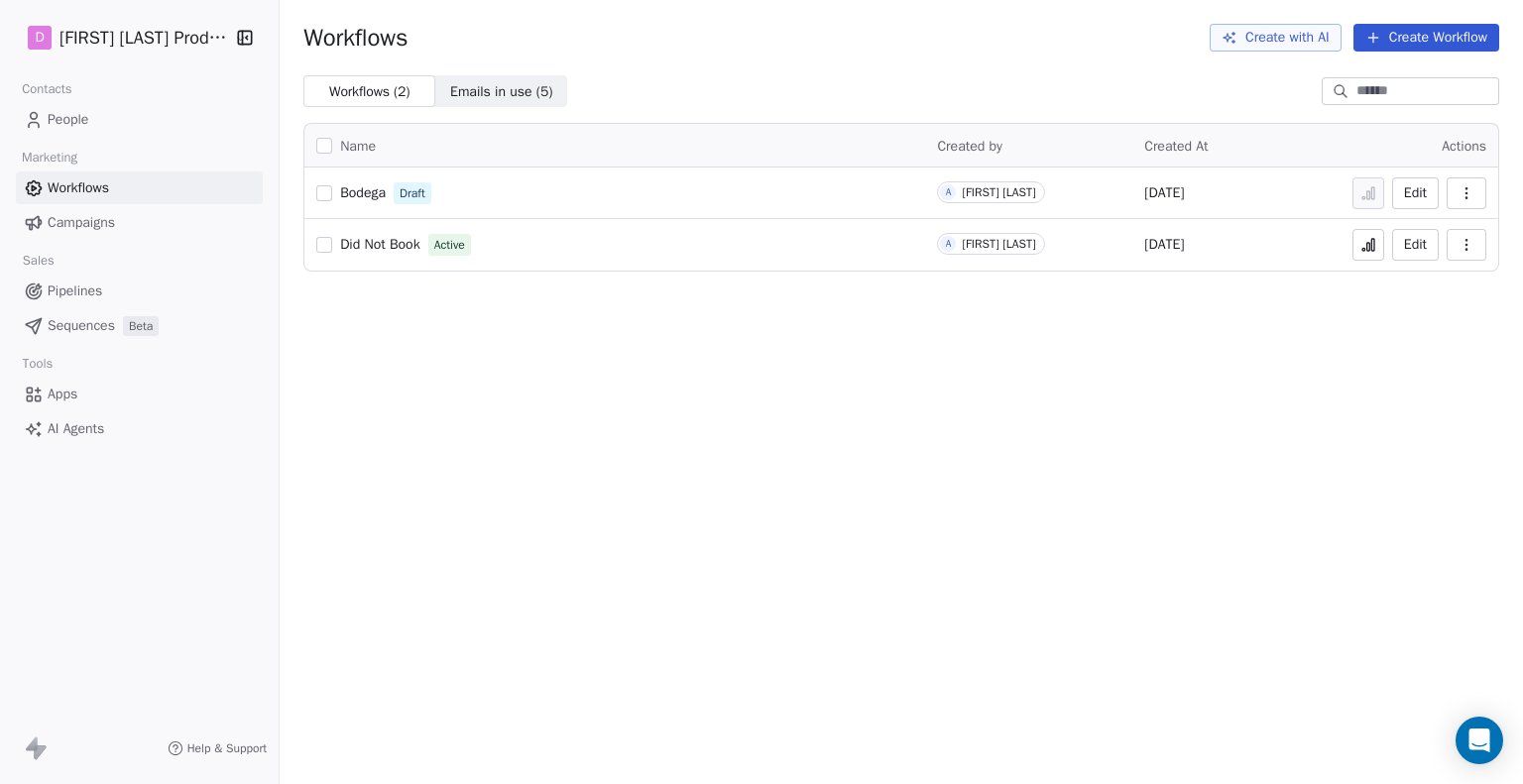 click on "Pipelines" at bounding box center (74, 290) 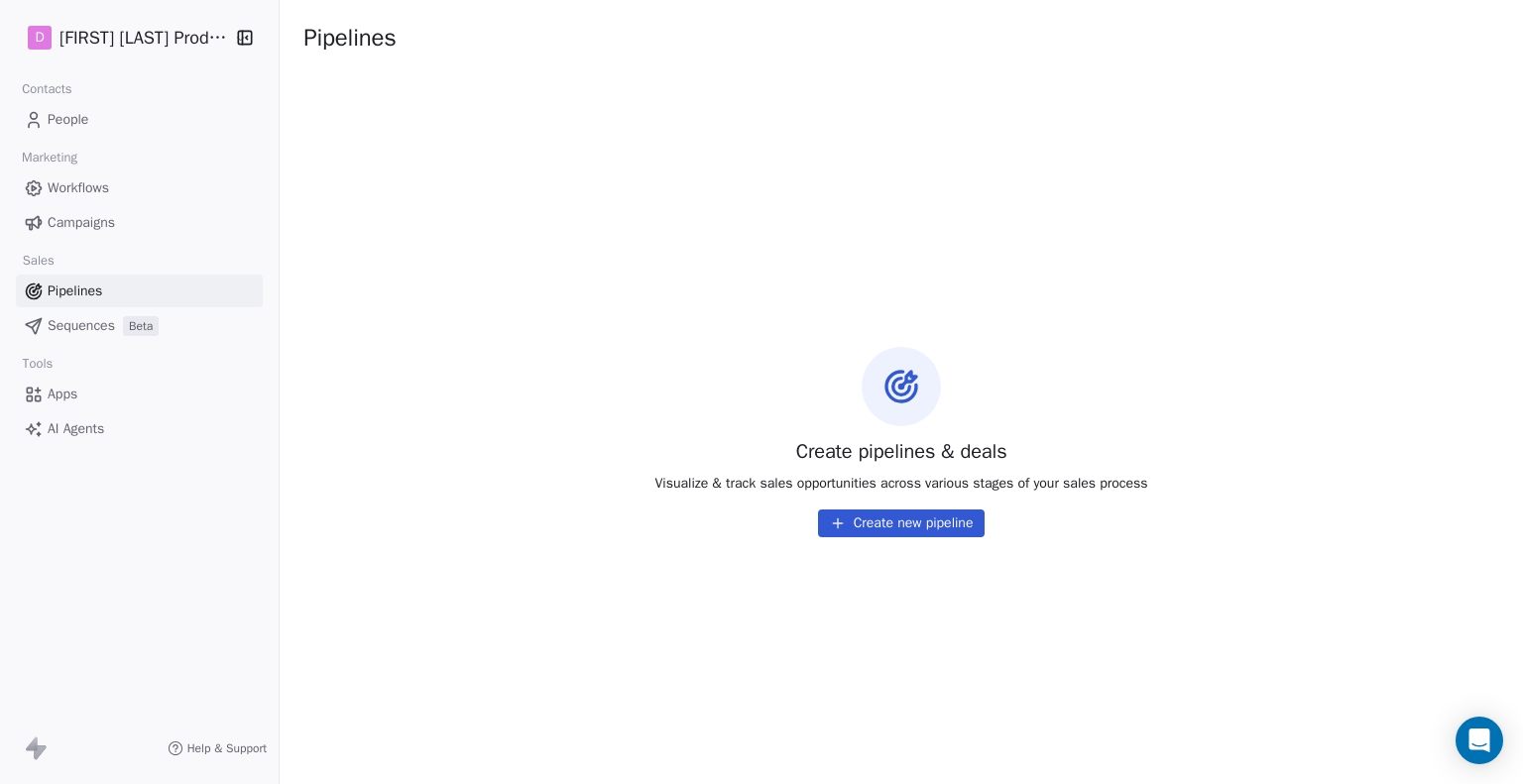 click on "Workflows" at bounding box center [78, 187] 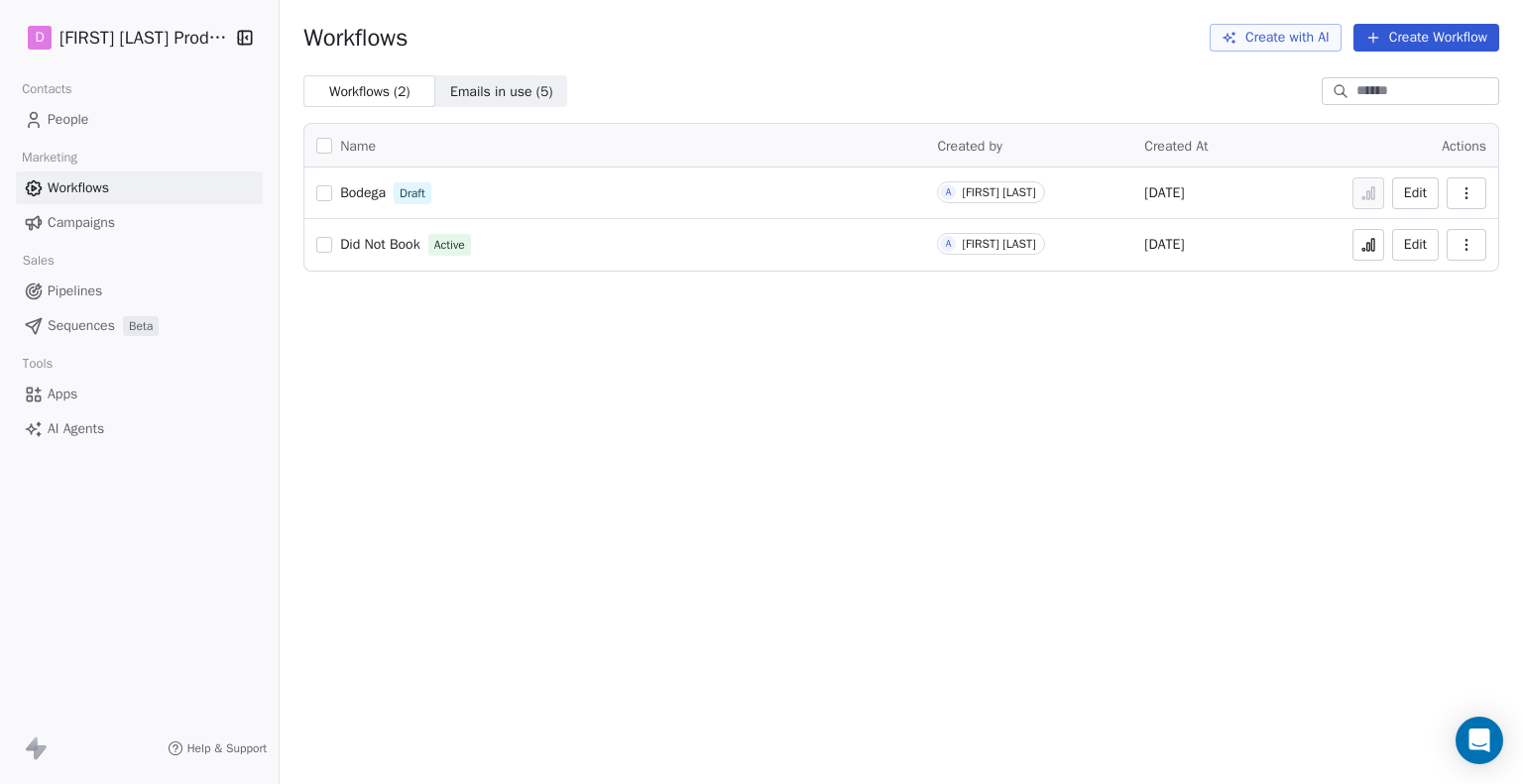 click on "Pipelines" at bounding box center (74, 290) 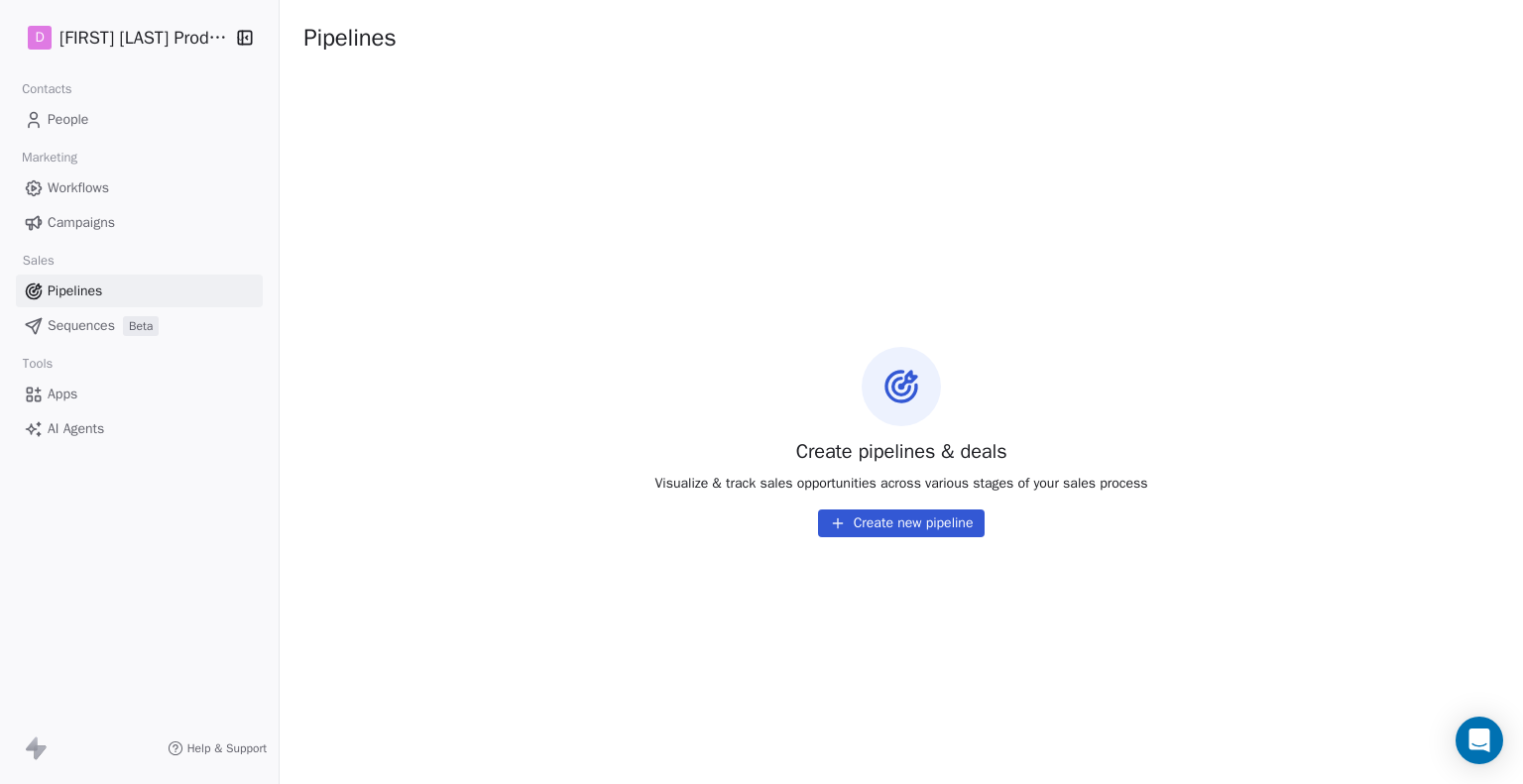 click on "Sequences" at bounding box center [81, 325] 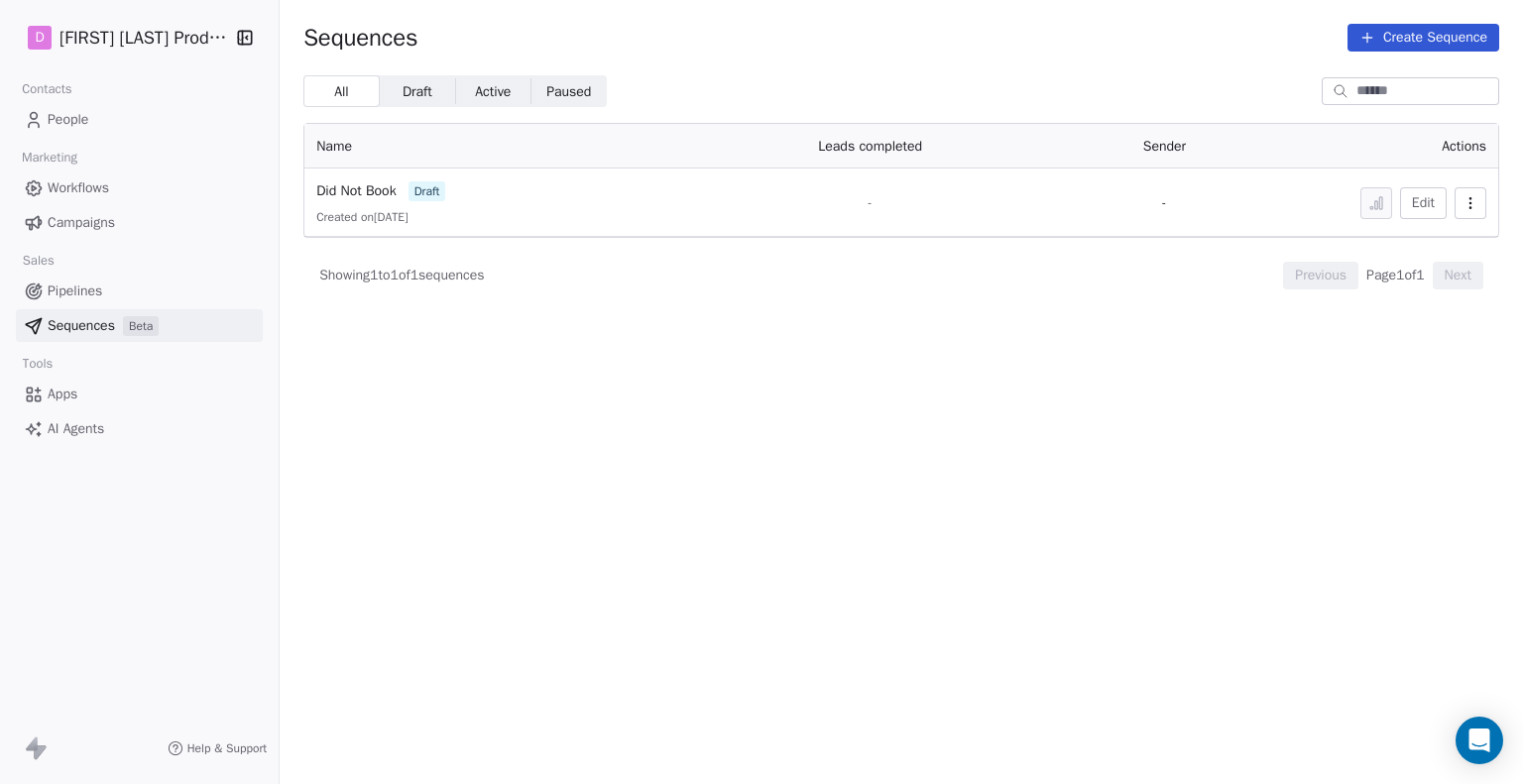 click on "Apps" at bounding box center (139, 393) 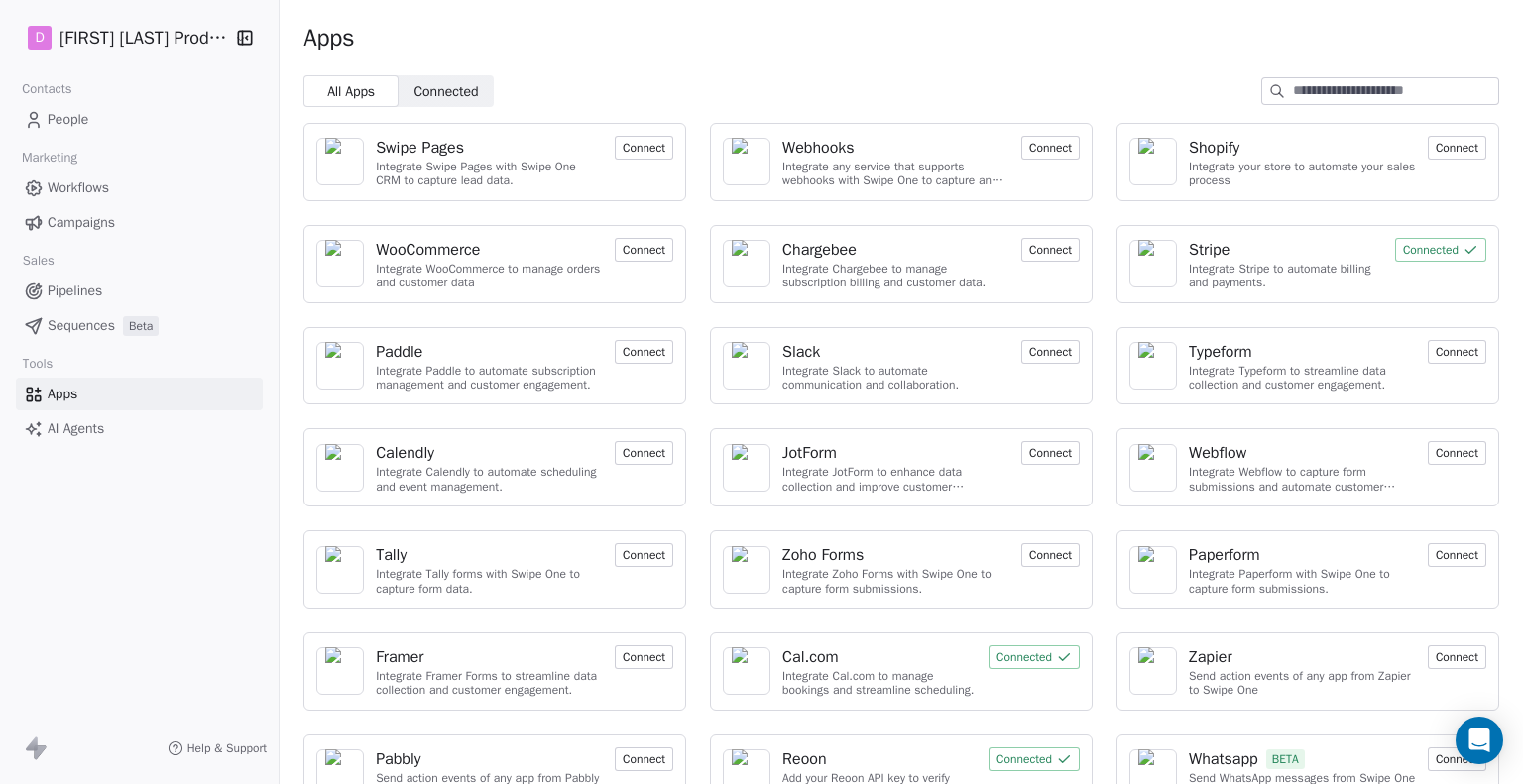 click on "AI Agents" at bounding box center [75, 428] 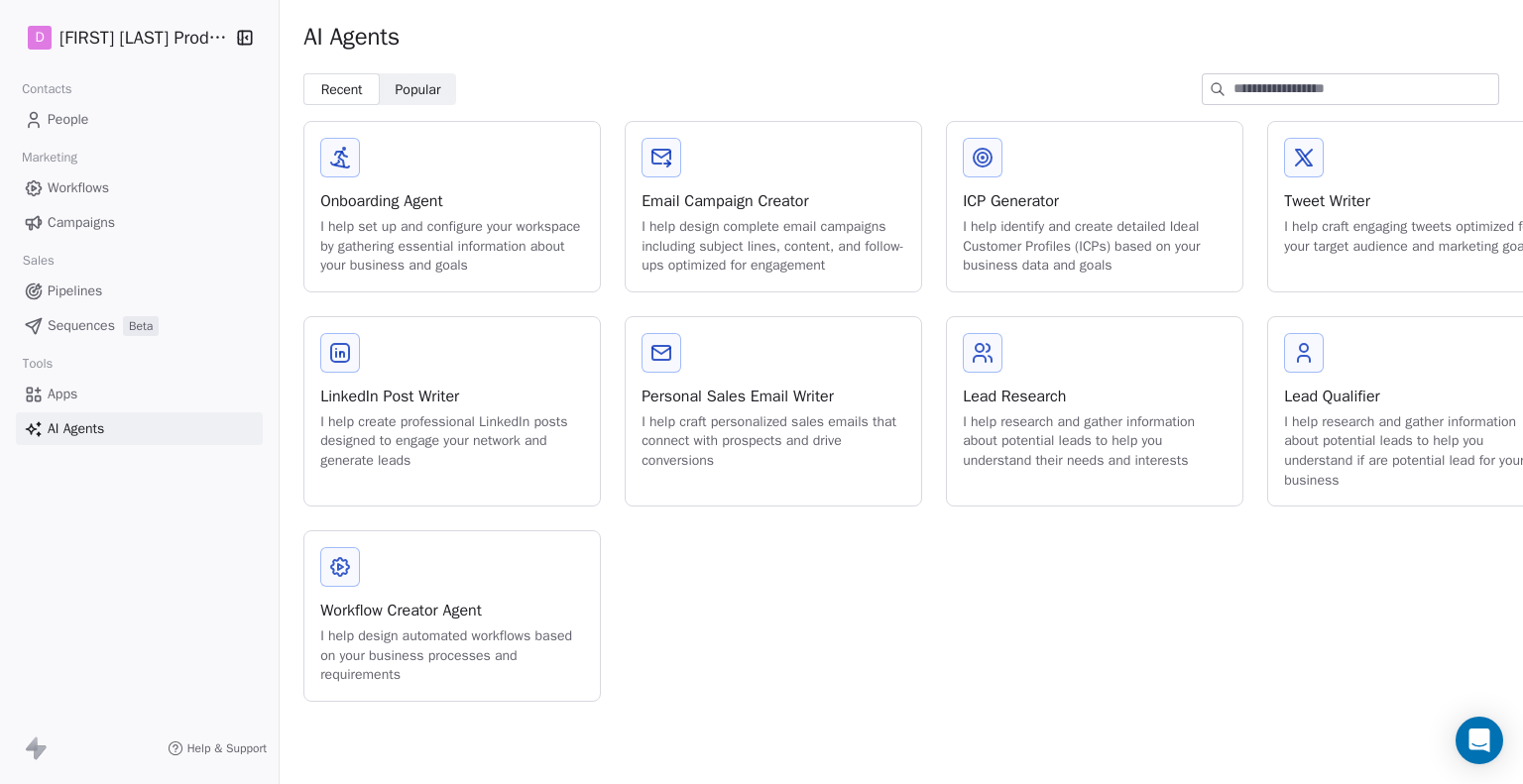 click on "Popular" at bounding box center (418, 89) 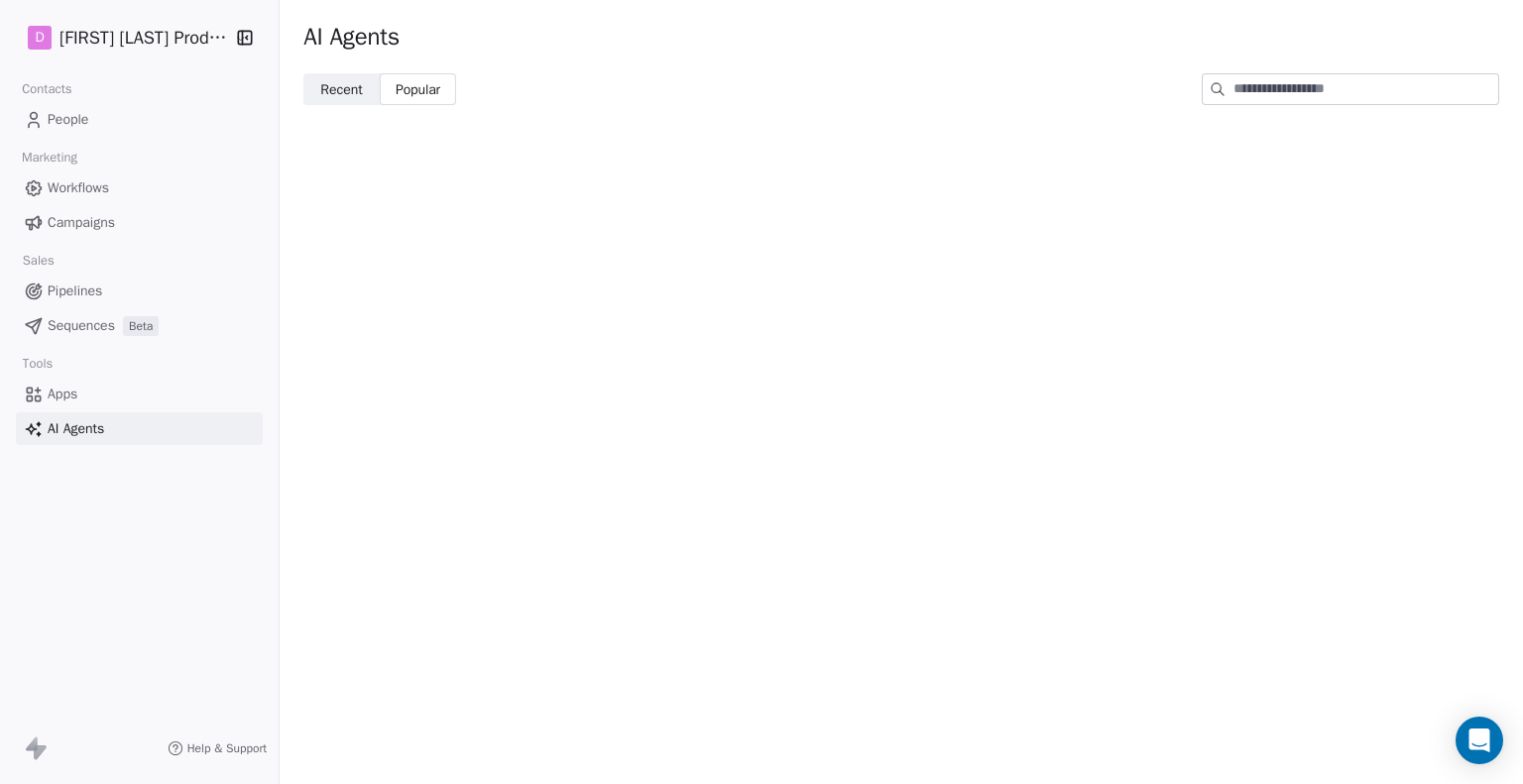 click on "Recent" at bounding box center [341, 89] 